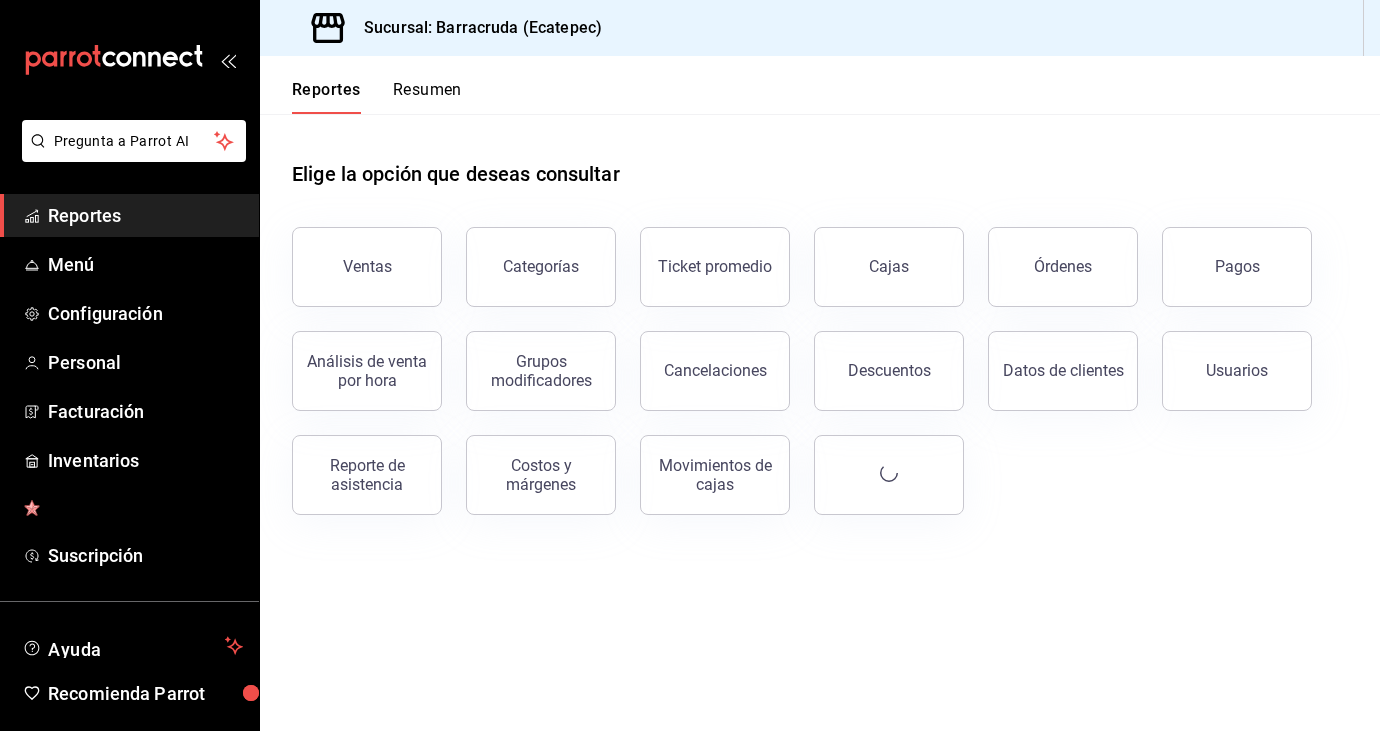 scroll, scrollTop: 0, scrollLeft: 0, axis: both 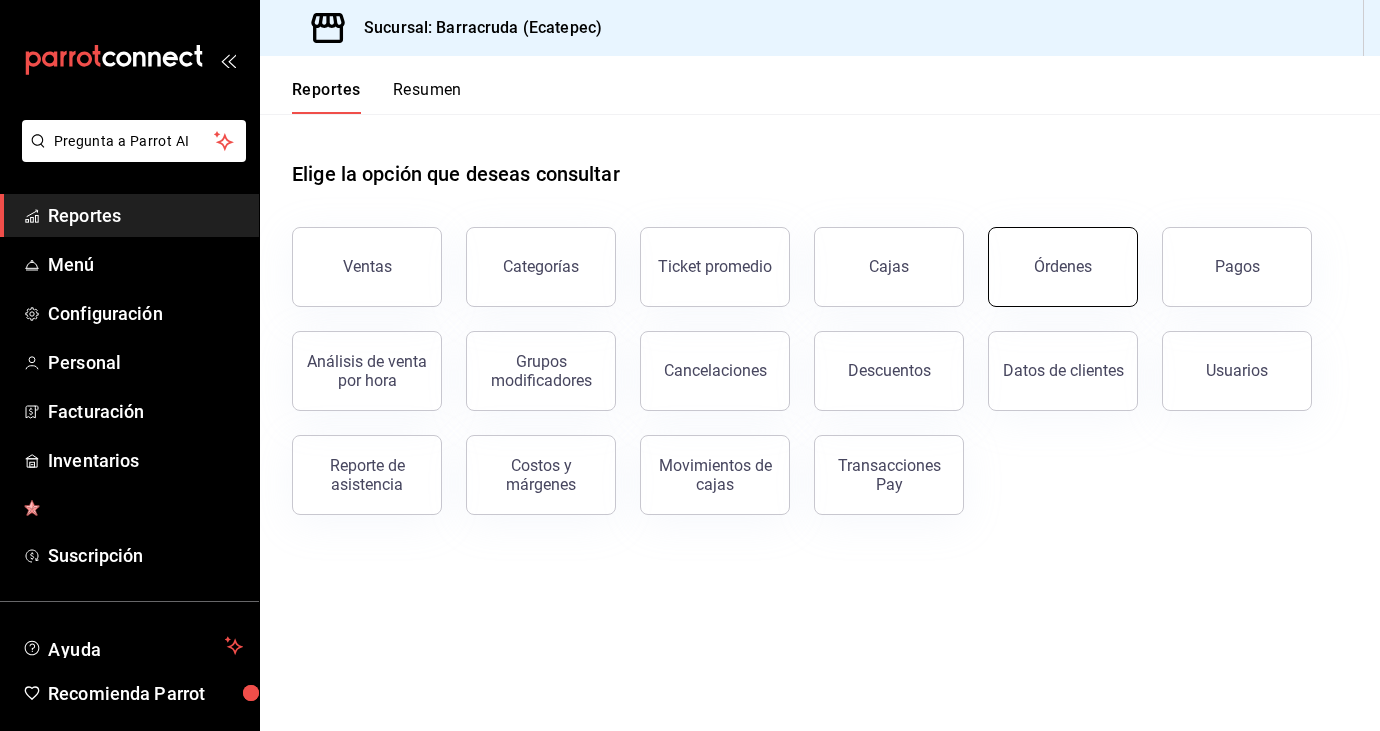 click on "Órdenes" at bounding box center [1063, 266] 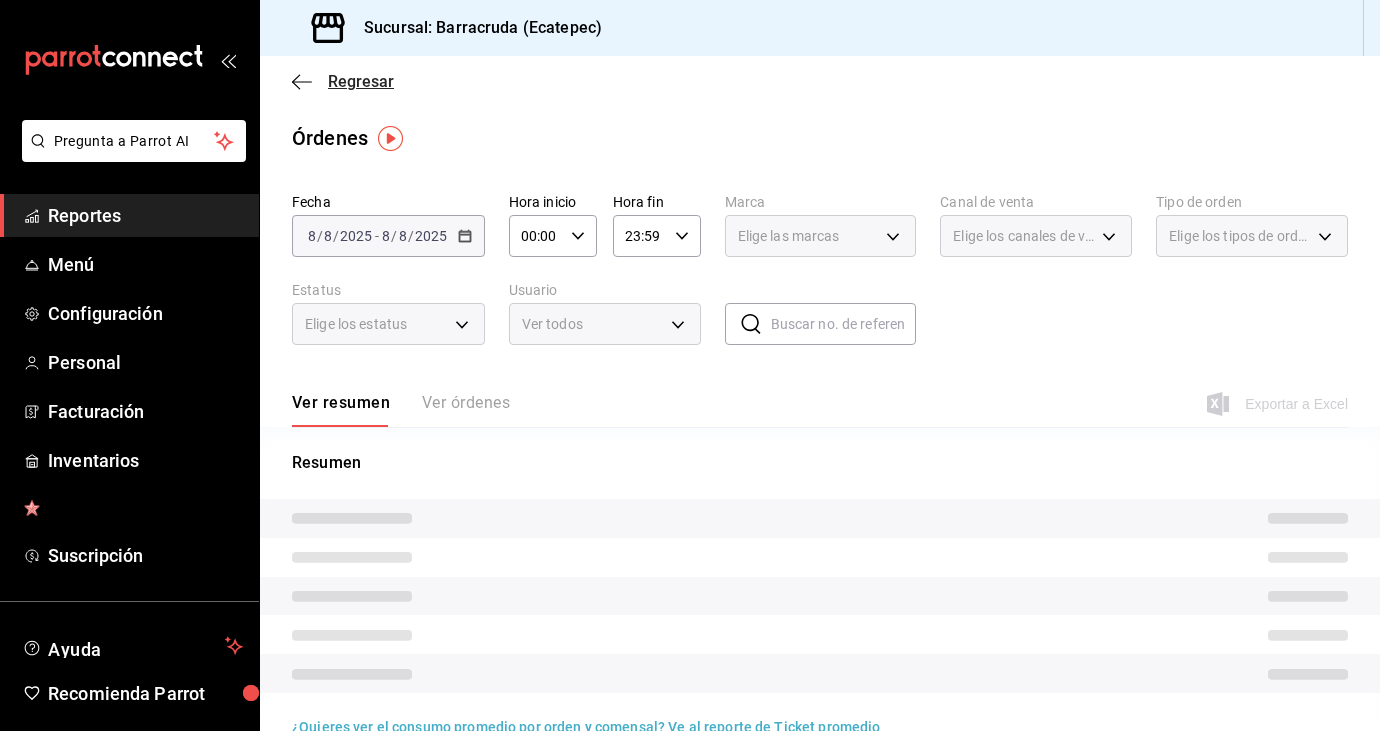 click 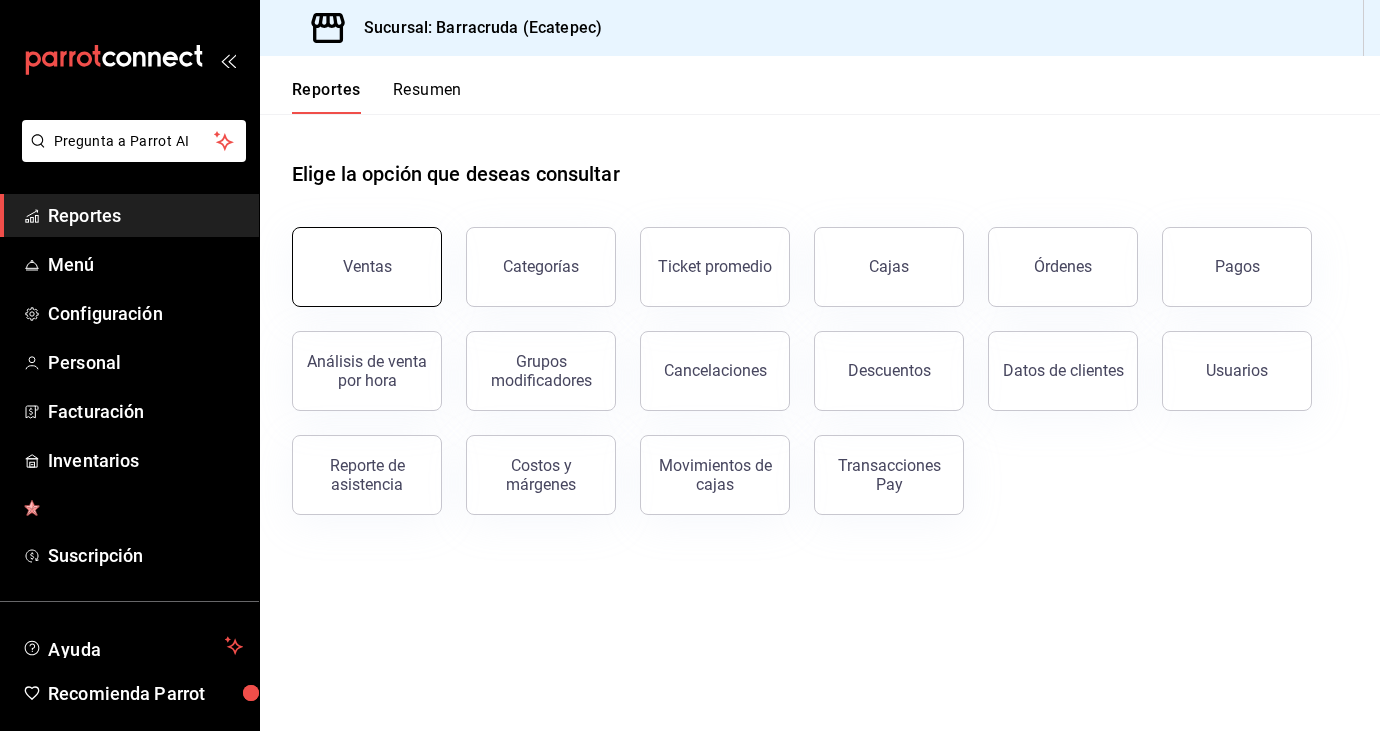 click on "Ventas" at bounding box center [367, 267] 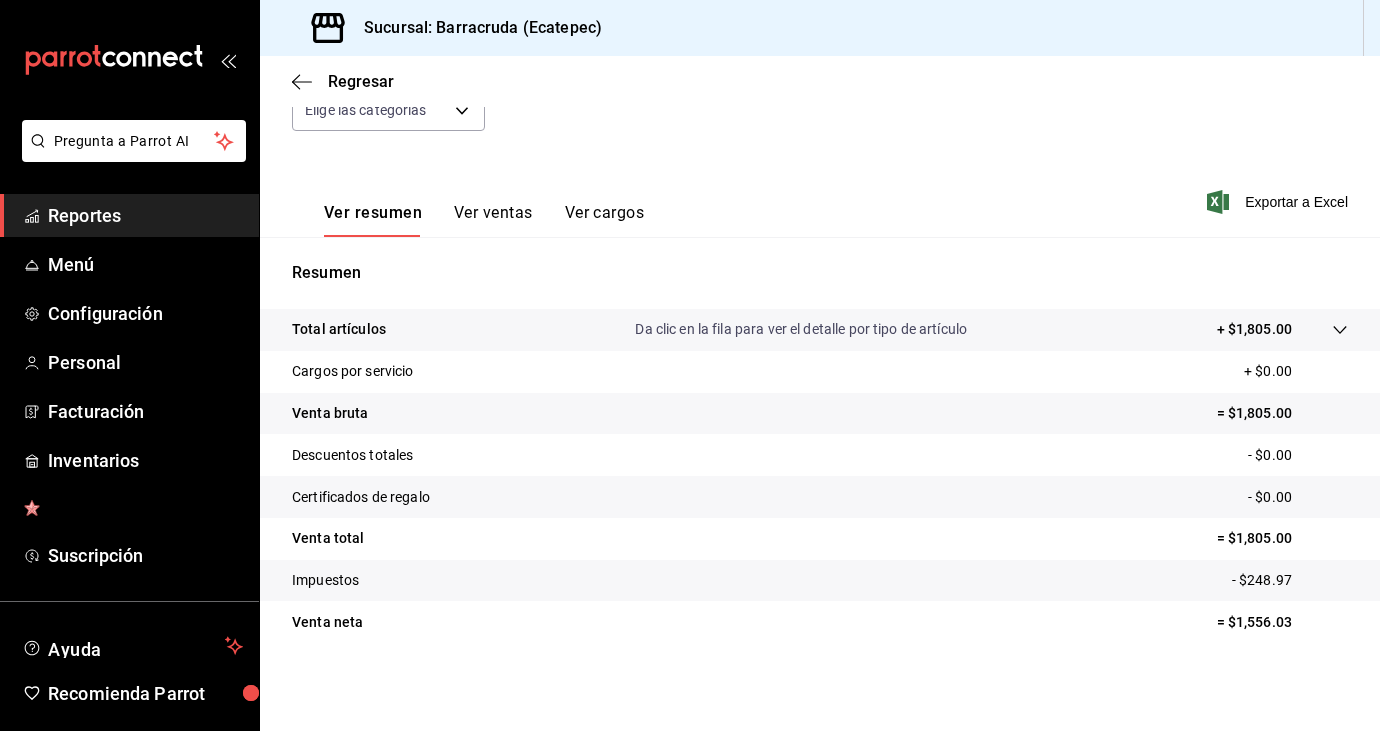 scroll, scrollTop: 0, scrollLeft: 0, axis: both 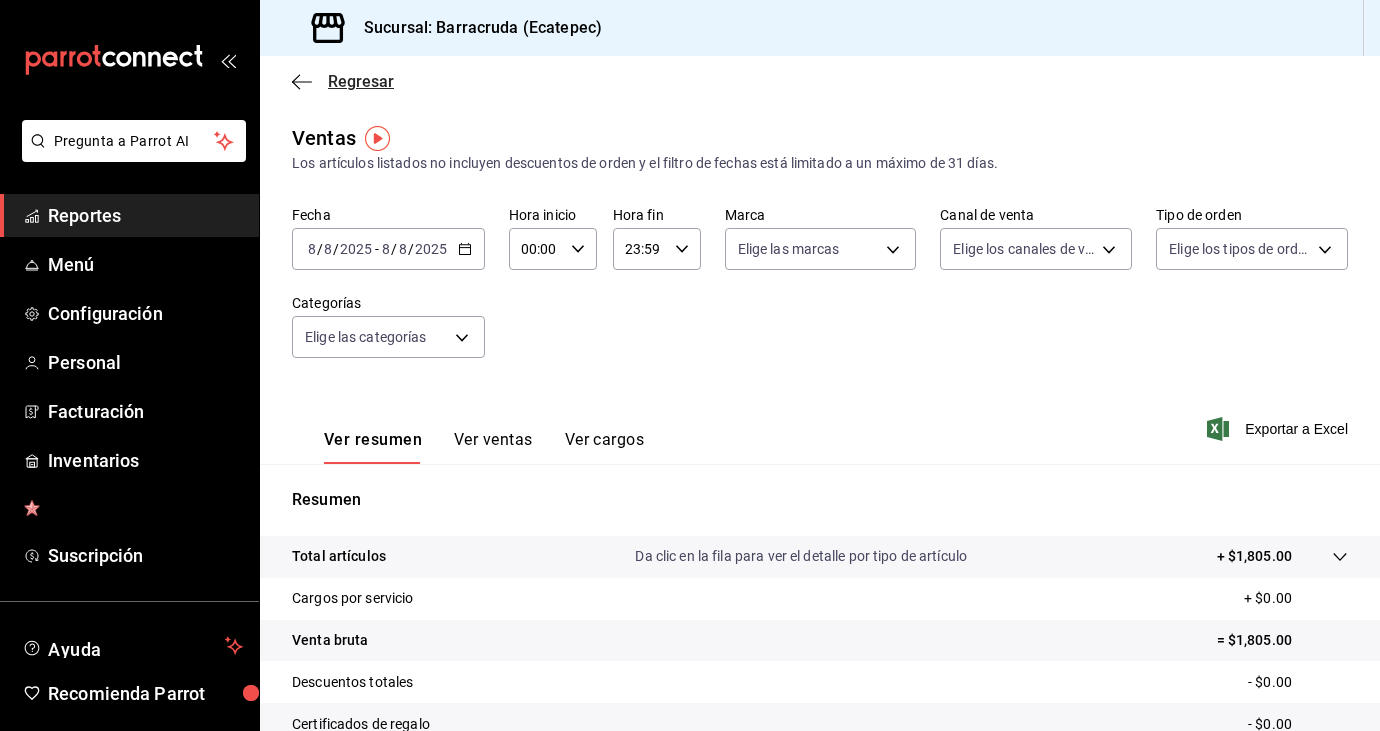 click 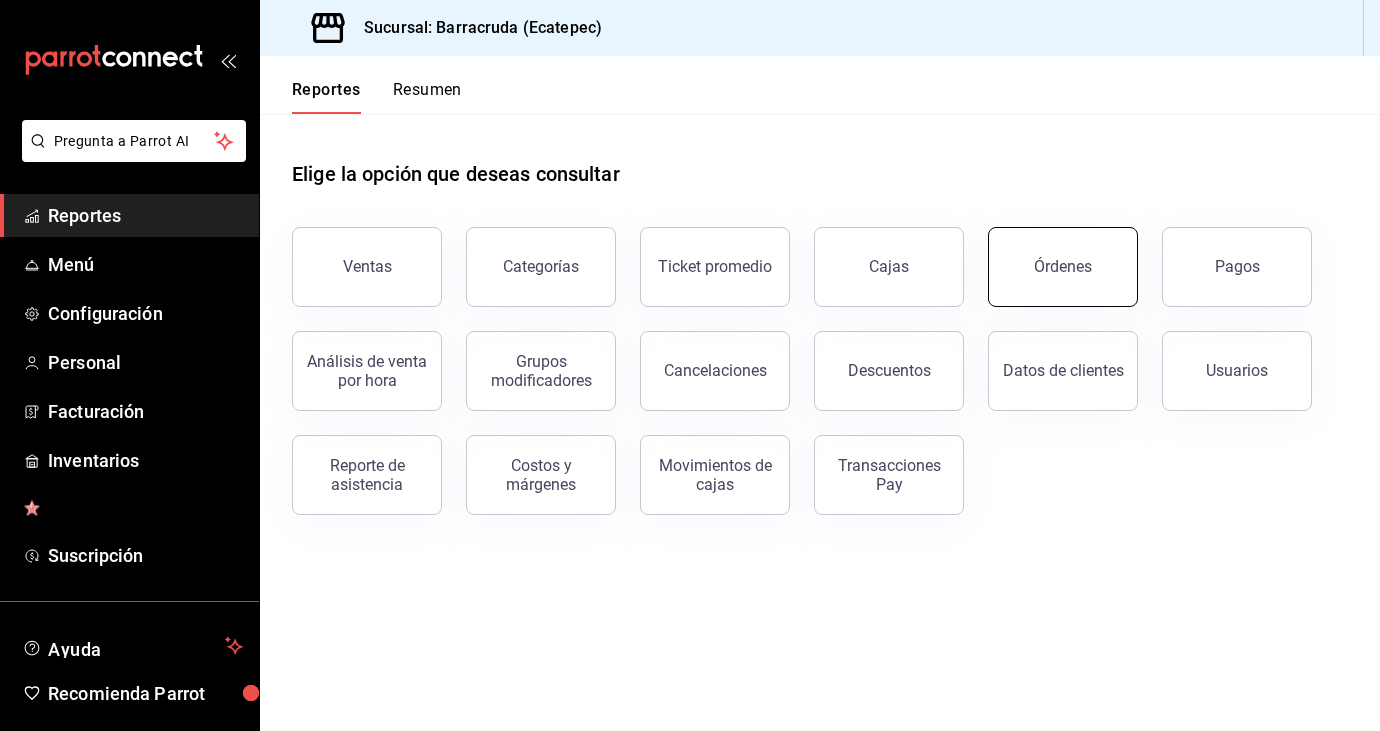 click on "Órdenes" at bounding box center [1063, 266] 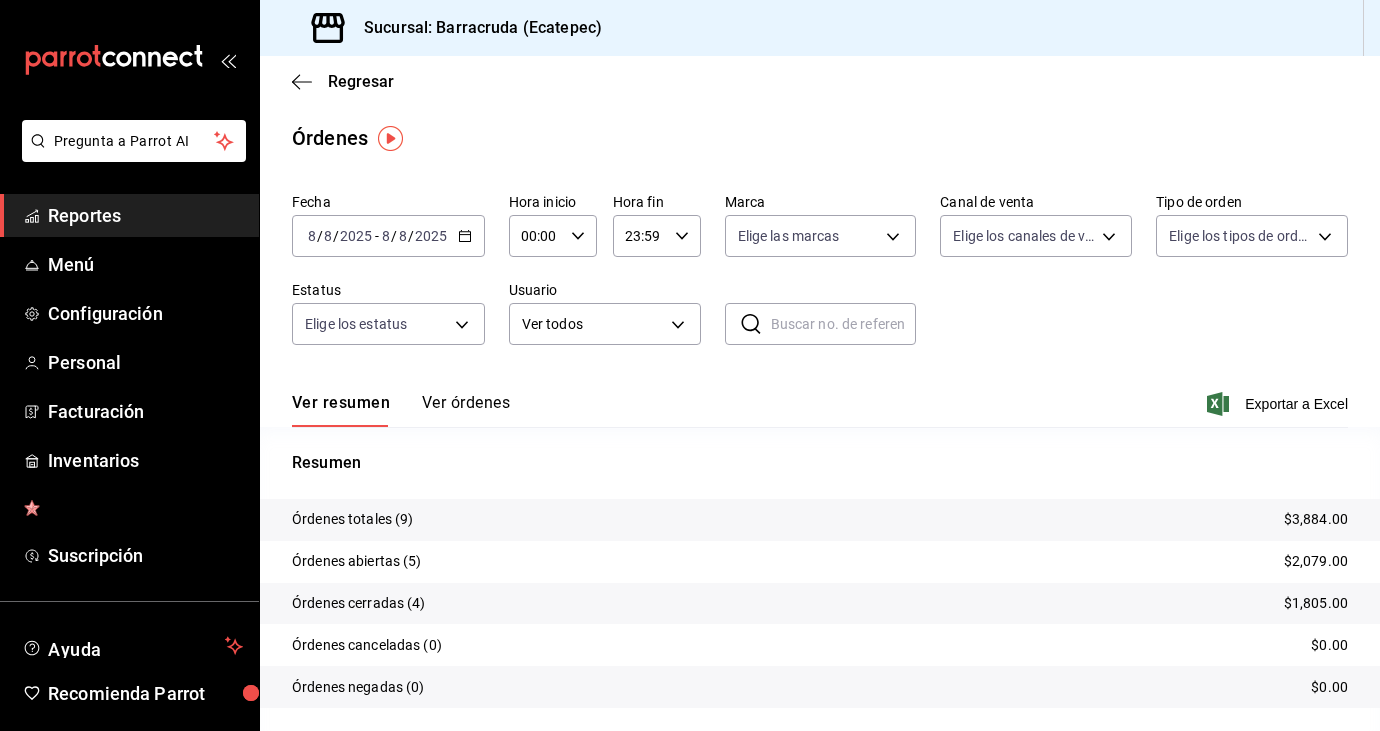 click on "Reportes" at bounding box center (145, 215) 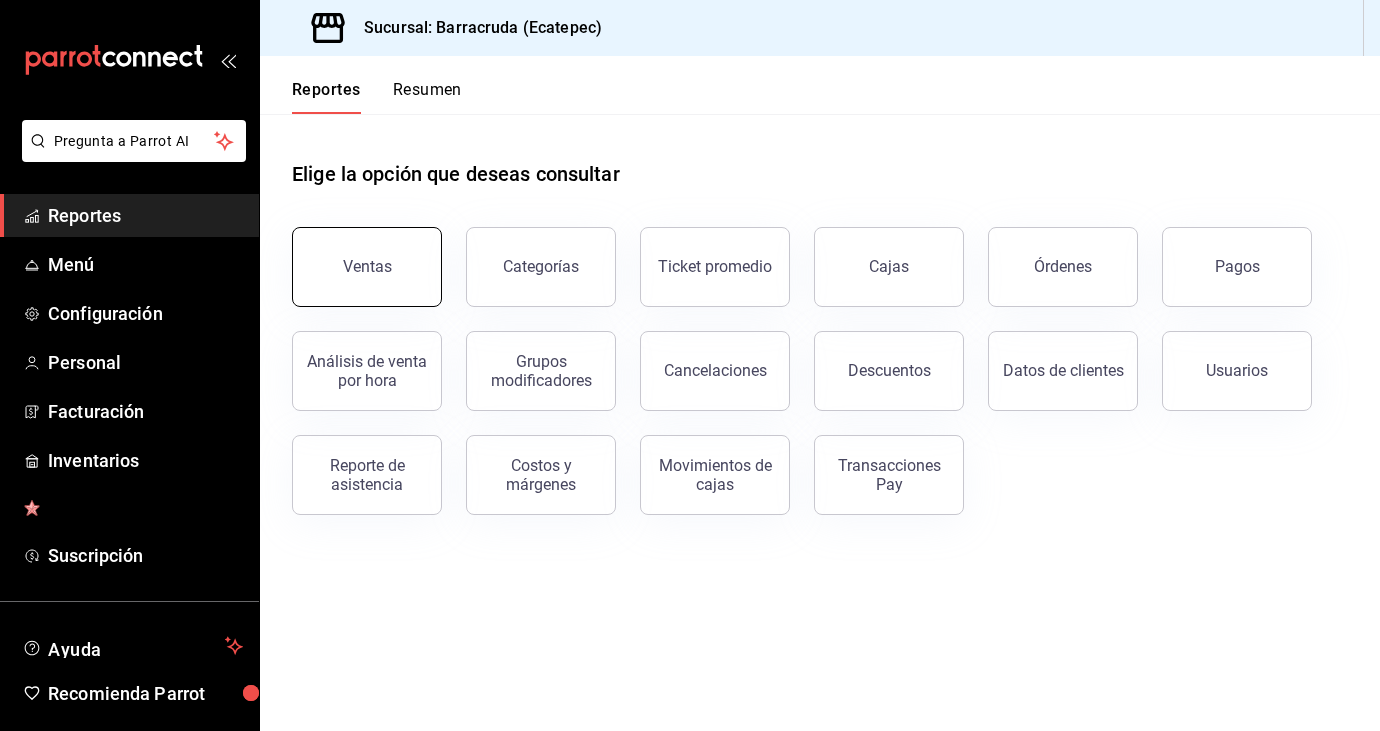 click on "Ventas" at bounding box center (367, 267) 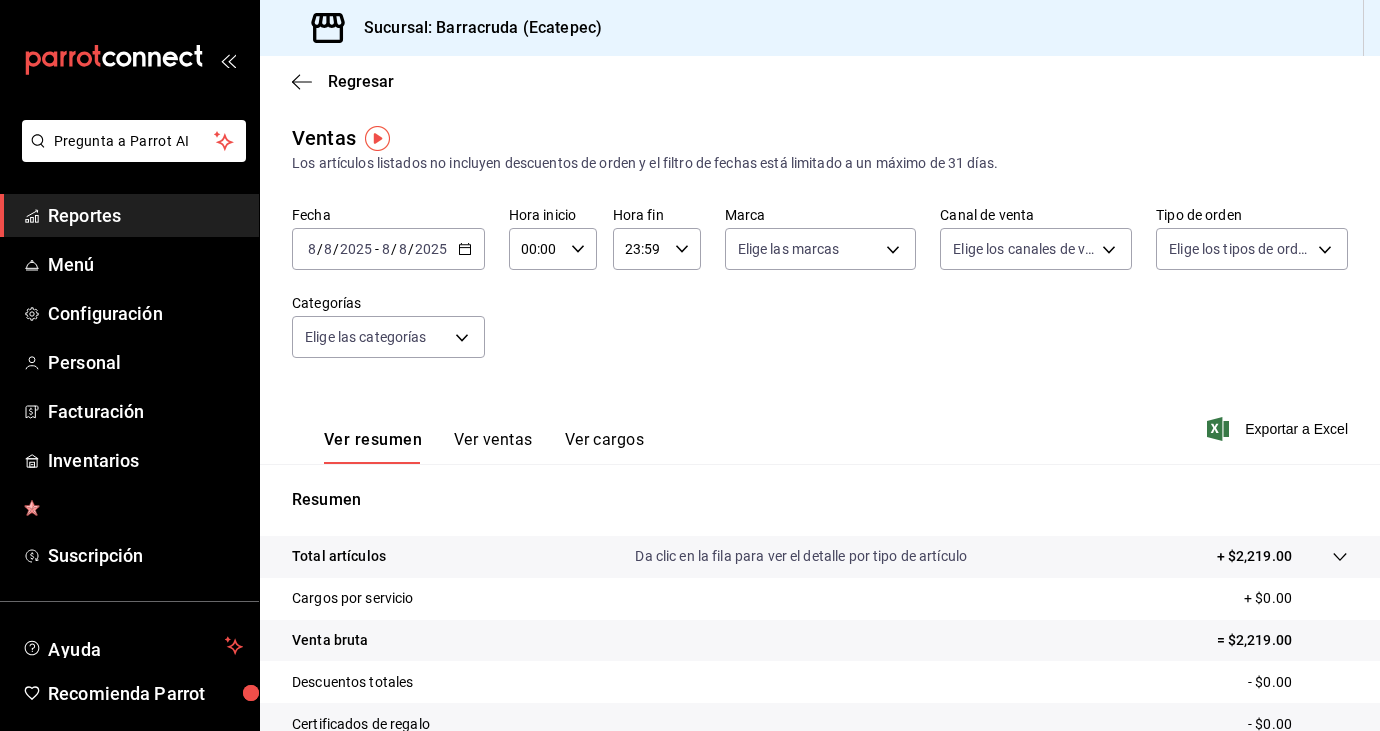 click on "2025-08-08 8 / 8 / 2025 - 2025-08-08 8 / 8 / 2025" at bounding box center (388, 249) 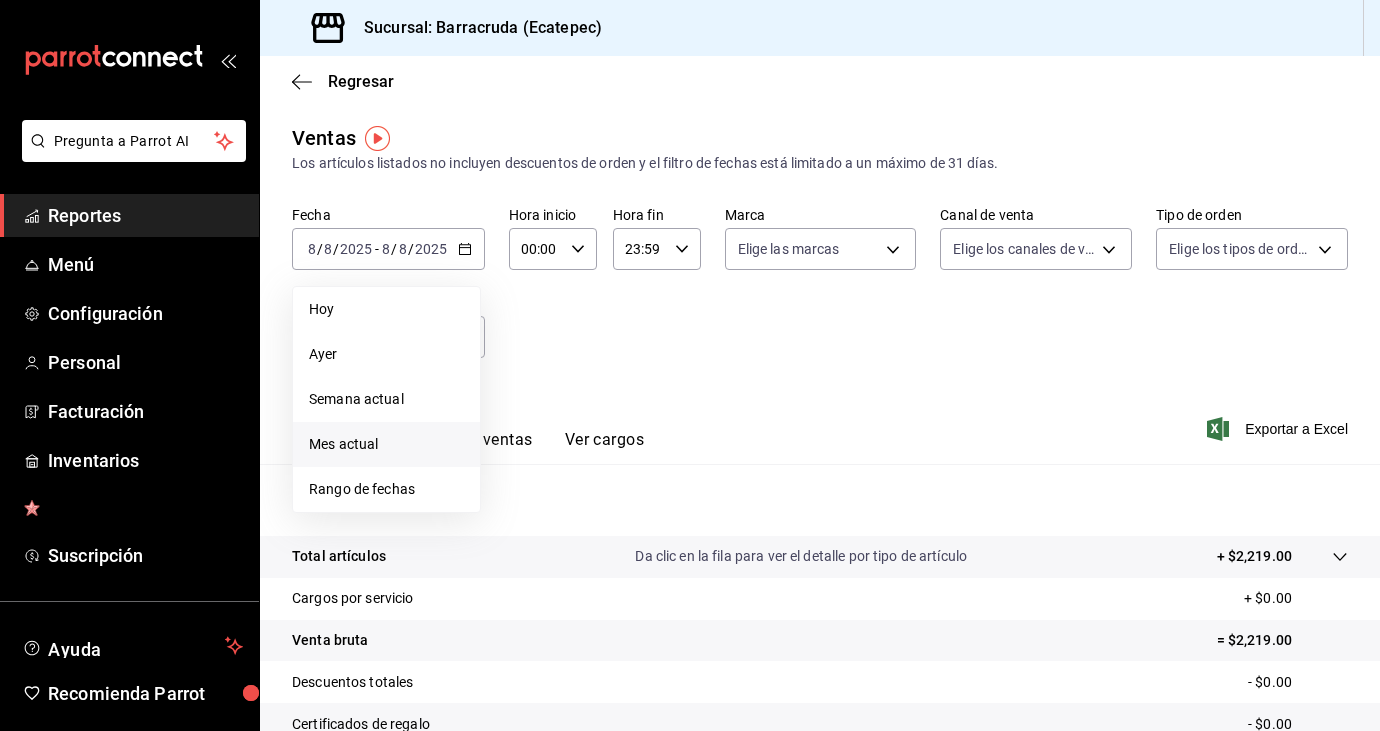 click on "Mes actual" at bounding box center (386, 444) 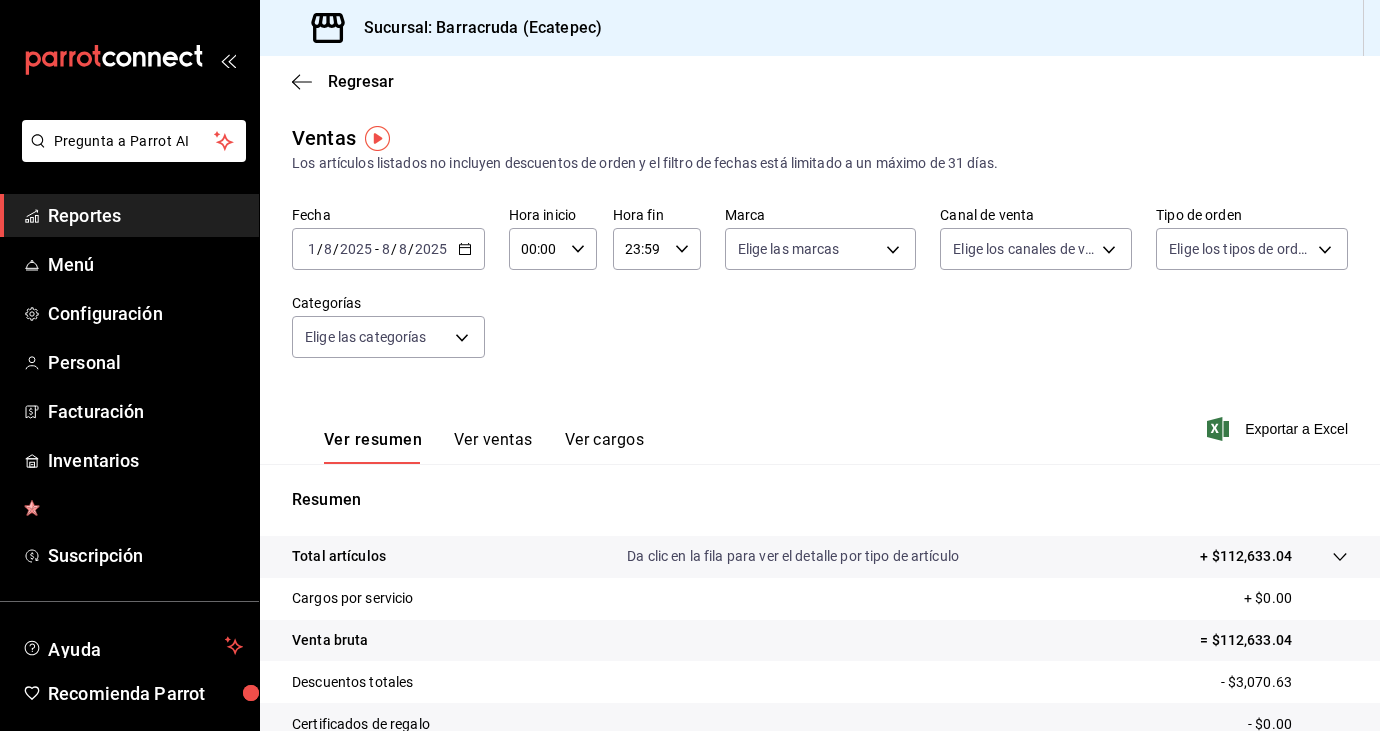 click 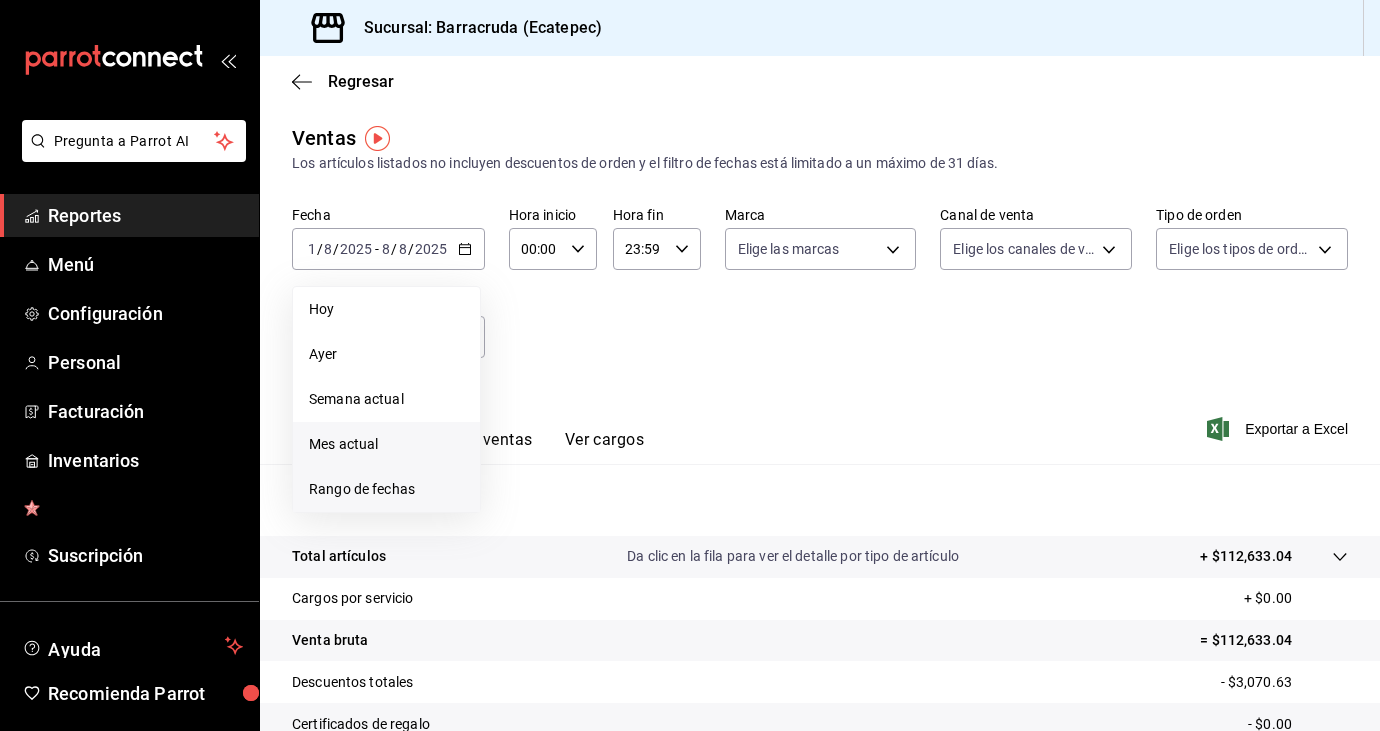 click on "Rango de fechas" at bounding box center [386, 489] 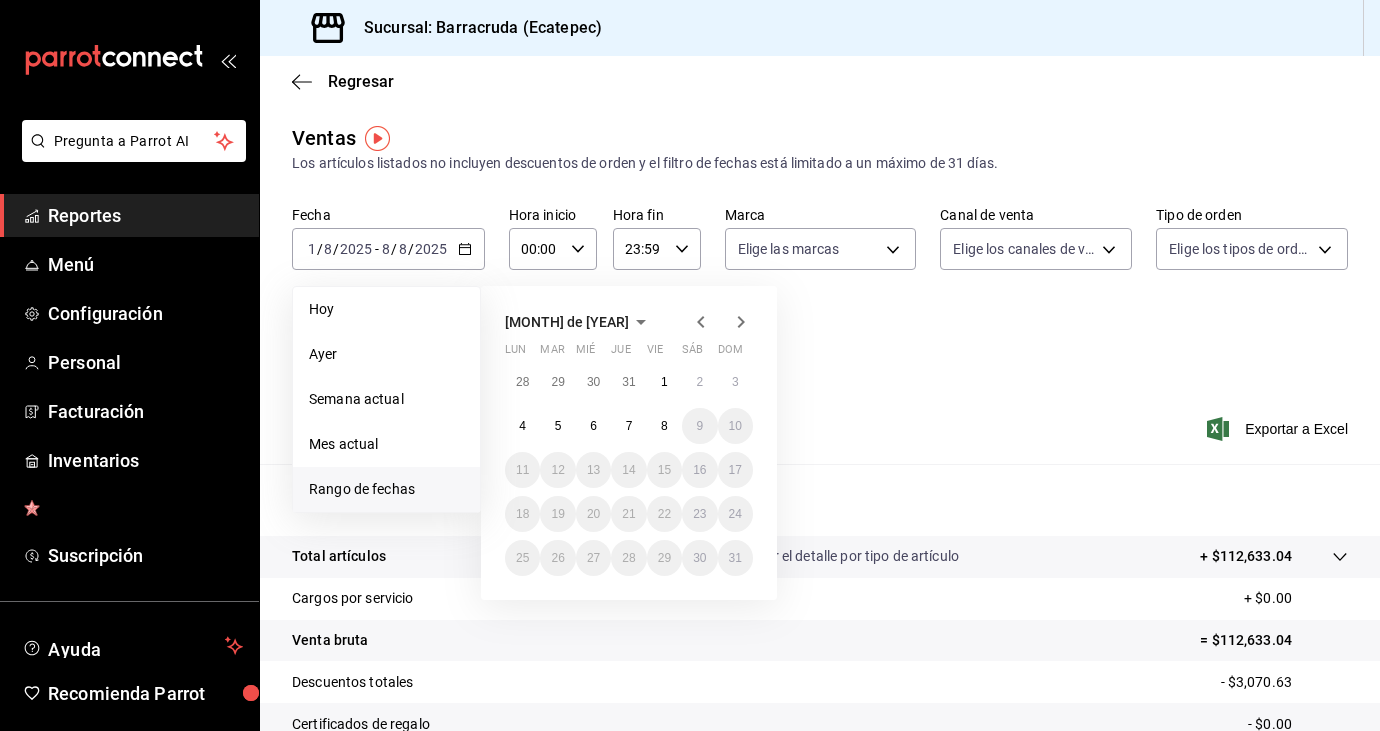 click 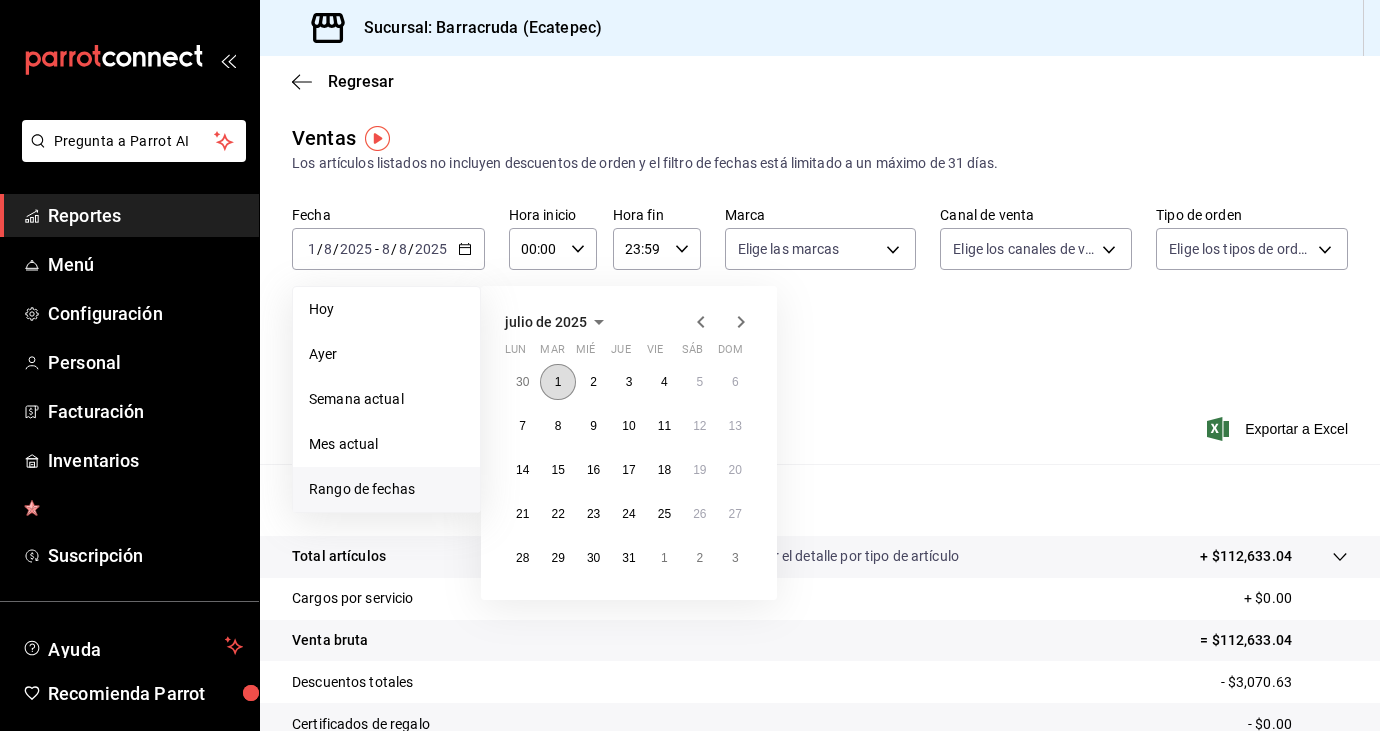 click on "1" at bounding box center (558, 382) 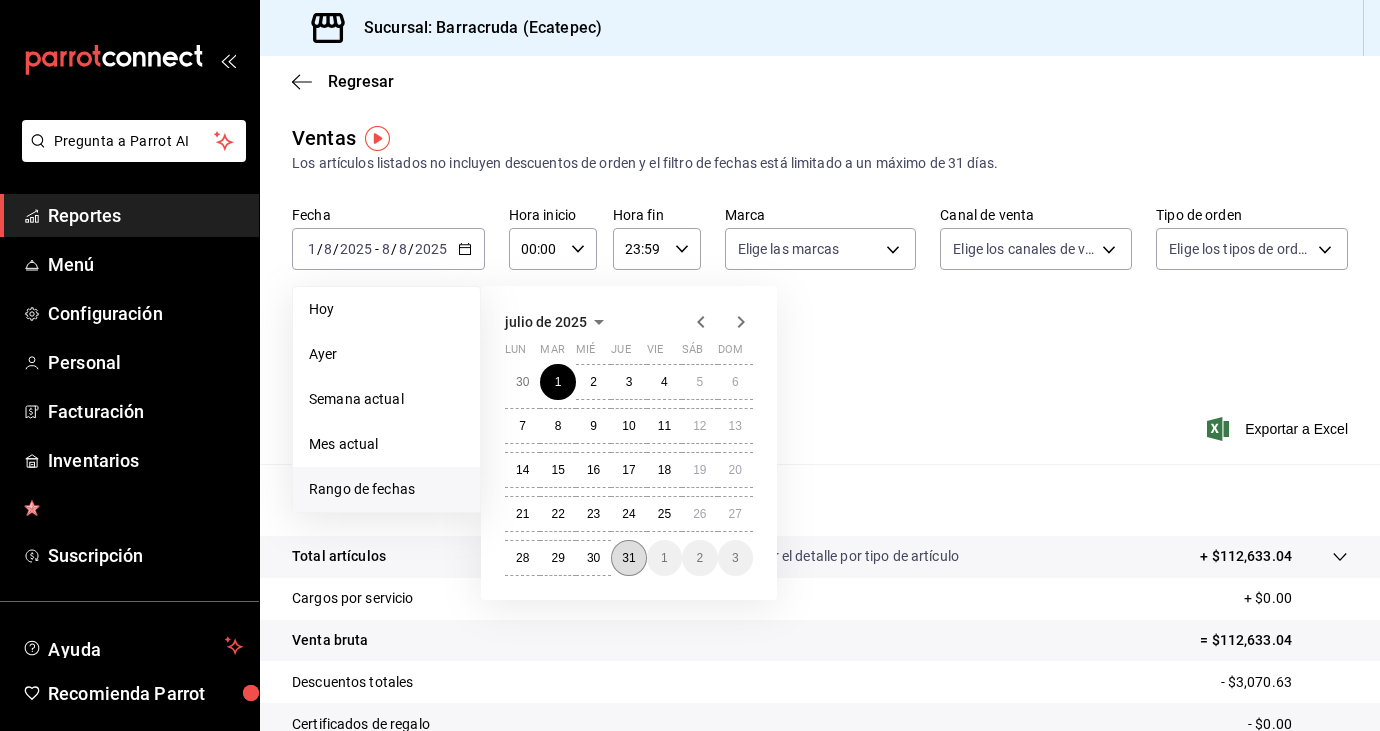 click on "31" at bounding box center [628, 558] 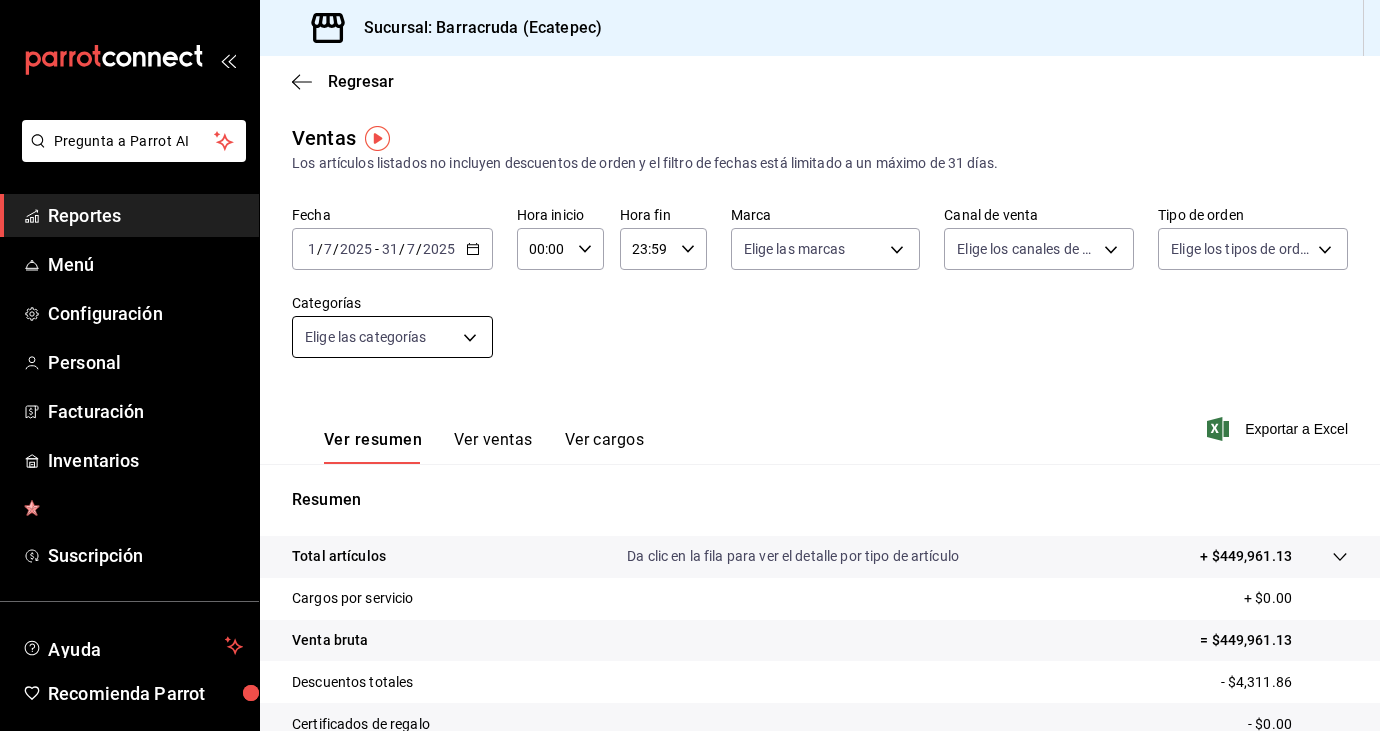 click on "Pregunta a Parrot AI Reportes   Menú   Configuración   Personal   Facturación   Inventarios     Suscripción   Ayuda Recomienda Parrot   [FIRST] [LAST]   Sugerir nueva función   Sucursal: Barracruda (Ecatepec) Regresar Ventas Los artículos listados no incluyen descuentos de orden y el filtro de fechas está limitado a un máximo de 31 días. Fecha 2025-07-01 1 / 7 / 2025 - 2025-07-31 31 / 7 / 2025 Hora inicio 00:00 Hora inicio Hora fin 23:59 Hora fin Marca Elige las marcas Canal de venta Elige los canales de venta Tipo de orden Elige los tipos de orden Categorías Elige las categorías Ver resumen Ver ventas Ver cargos Exportar a Excel Resumen Total artículos Da clic en la fila para ver el detalle por tipo de artículo + $449,961.13 Cargos por servicio + $0.00 Venta bruta = $449,961.13 Descuentos totales - $4,311.86 Certificados de regalo - $0.00 Venta total = $445,649.27 Impuestos - $61,468.86 Venta neta = $384,180.41 GANA 1 MES GRATIS EN TU SUSCRIPCIÓN AQUÍ Ver video tutorial Ir a video Reportes" at bounding box center [690, 365] 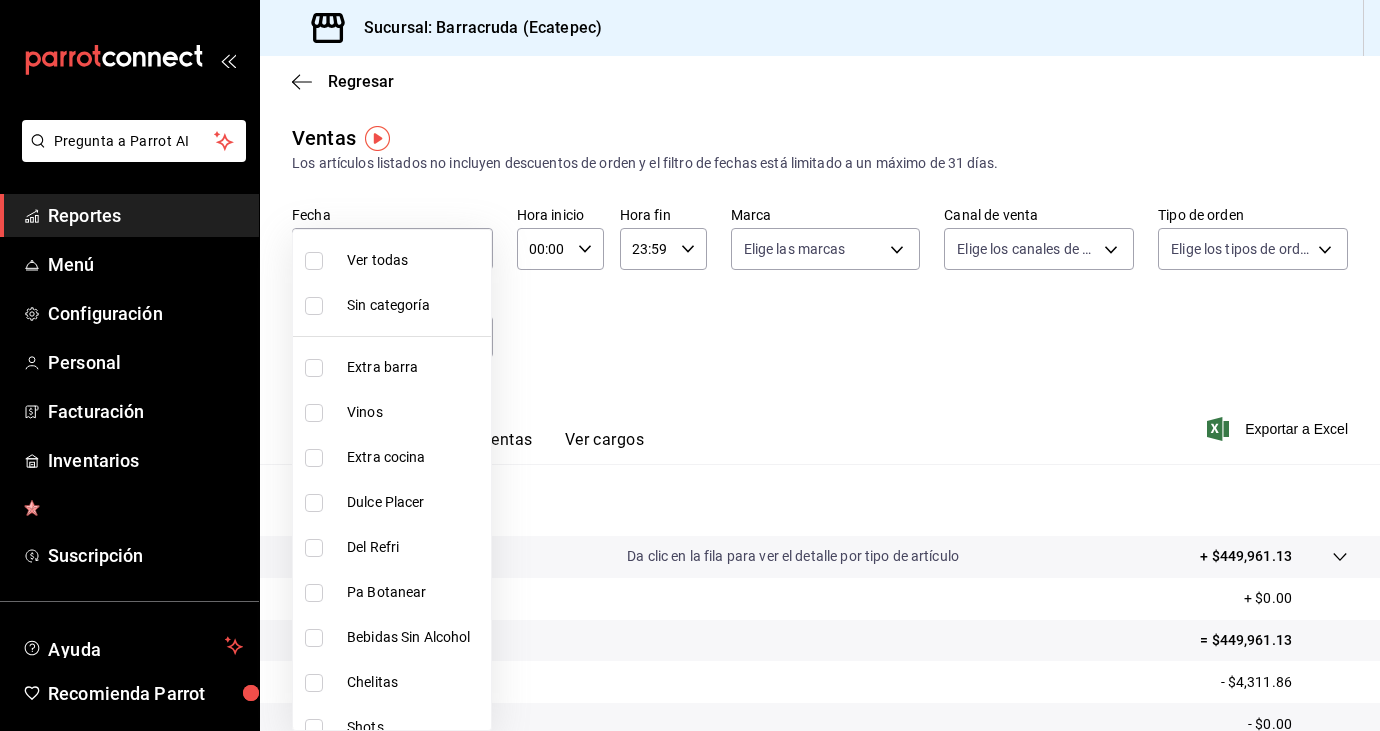 click at bounding box center [690, 365] 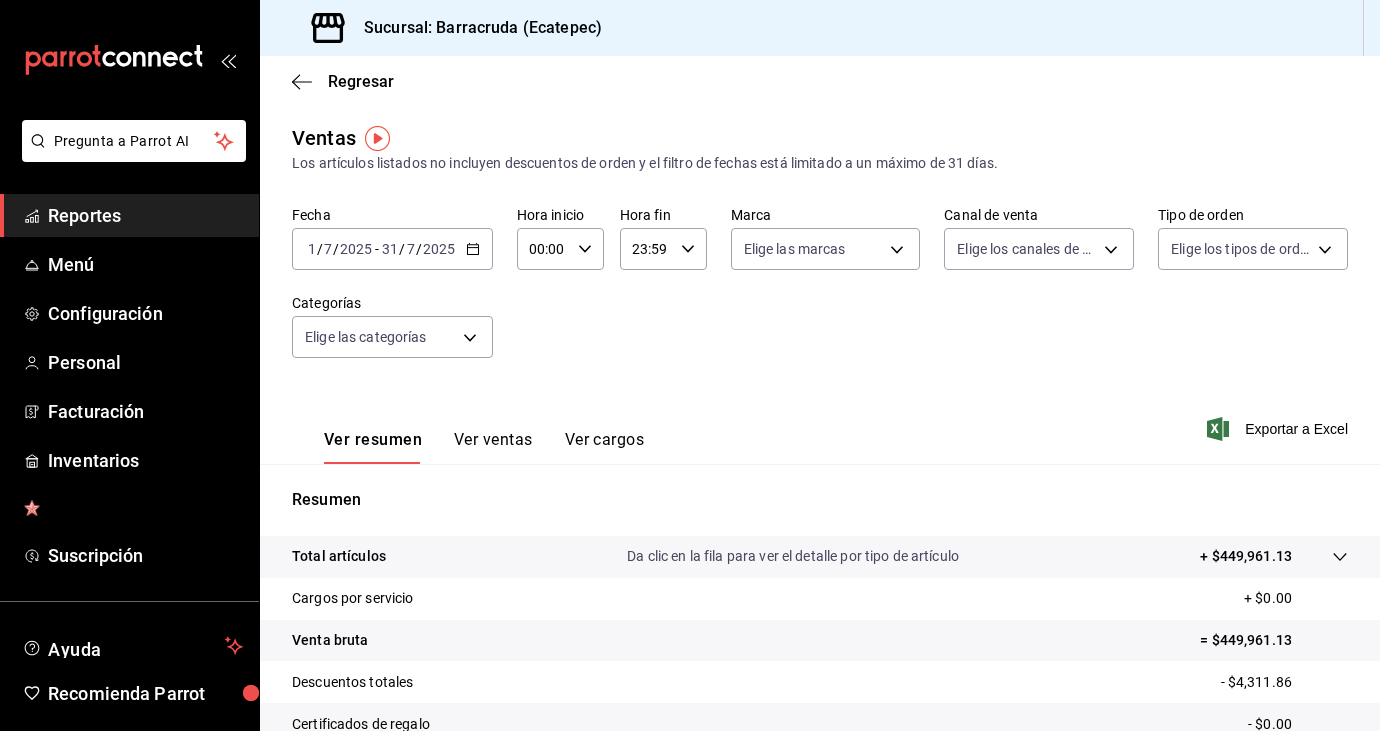 click on "Ver ventas" at bounding box center [493, 447] 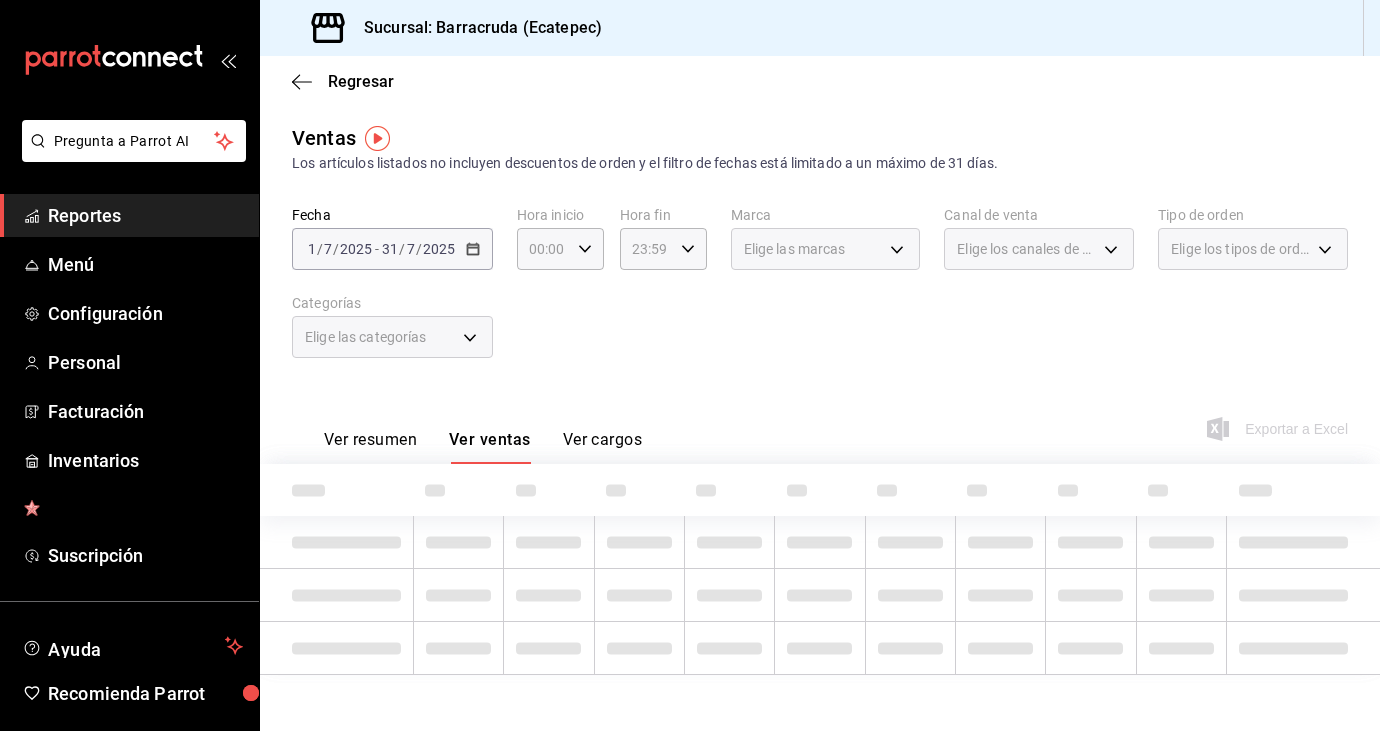 click on "Elige las categorías" at bounding box center (392, 337) 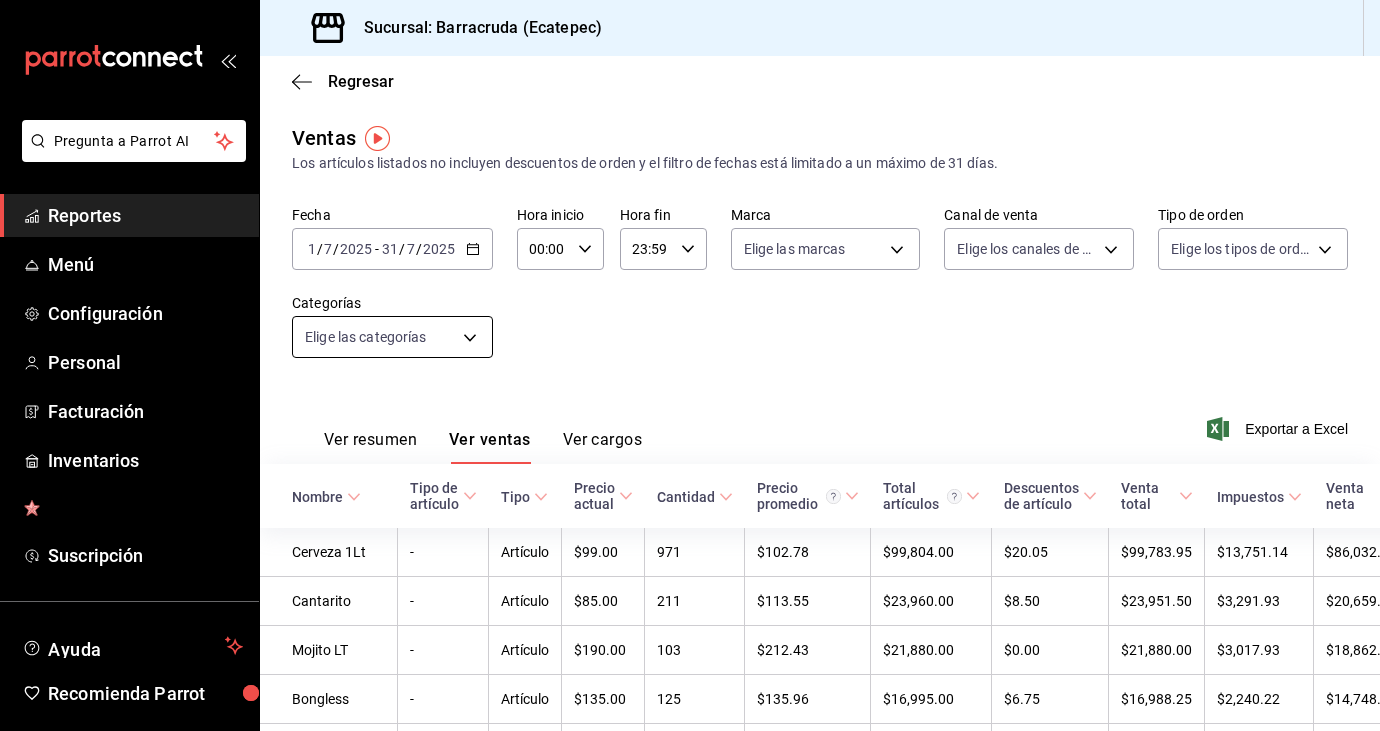 click on "Pregunta a Parrot AI Reportes   Menú   Configuración   Personal   Facturación   Inventarios     Suscripción   Ayuda Recomienda Parrot   [FIRST] [LAST]   Sugerir nueva función   Sucursal: Barracruda (Ecatepec) Regresar Ventas Los artículos listados no incluyen descuentos de orden y el filtro de fechas está limitado a un máximo de 31 días. Fecha 2025-07-01 1 / 7 / 2025 - 2025-07-31 31 / 7 / 2025 Hora inicio 00:00 Hora inicio Hora fin 23:59 Hora fin Marca Elige las marcas Canal de venta Elige los canales de venta Tipo de orden Elige los tipos de orden Categorías Elige las categorías Ver resumen Ver ventas Ver cargos Exportar a Excel Nombre Tipo de artículo Tipo Precio actual Cantidad Precio promedio   Total artículos   Descuentos de artículo Venta total Impuestos Venta neta Cerveza 1Lt - Artículo $99.00 971 $102.78 $99,804.00 $20.05 $99,783.95 $13,751.14 $86,032.81 Cantarito - Artículo $85.00 211 $113.55 $23,960.00 $8.50 $23,951.50 $3,291.93 $20,659.57 Mojito LT - Artículo $190.00 103 $212.43 - -" at bounding box center [690, 365] 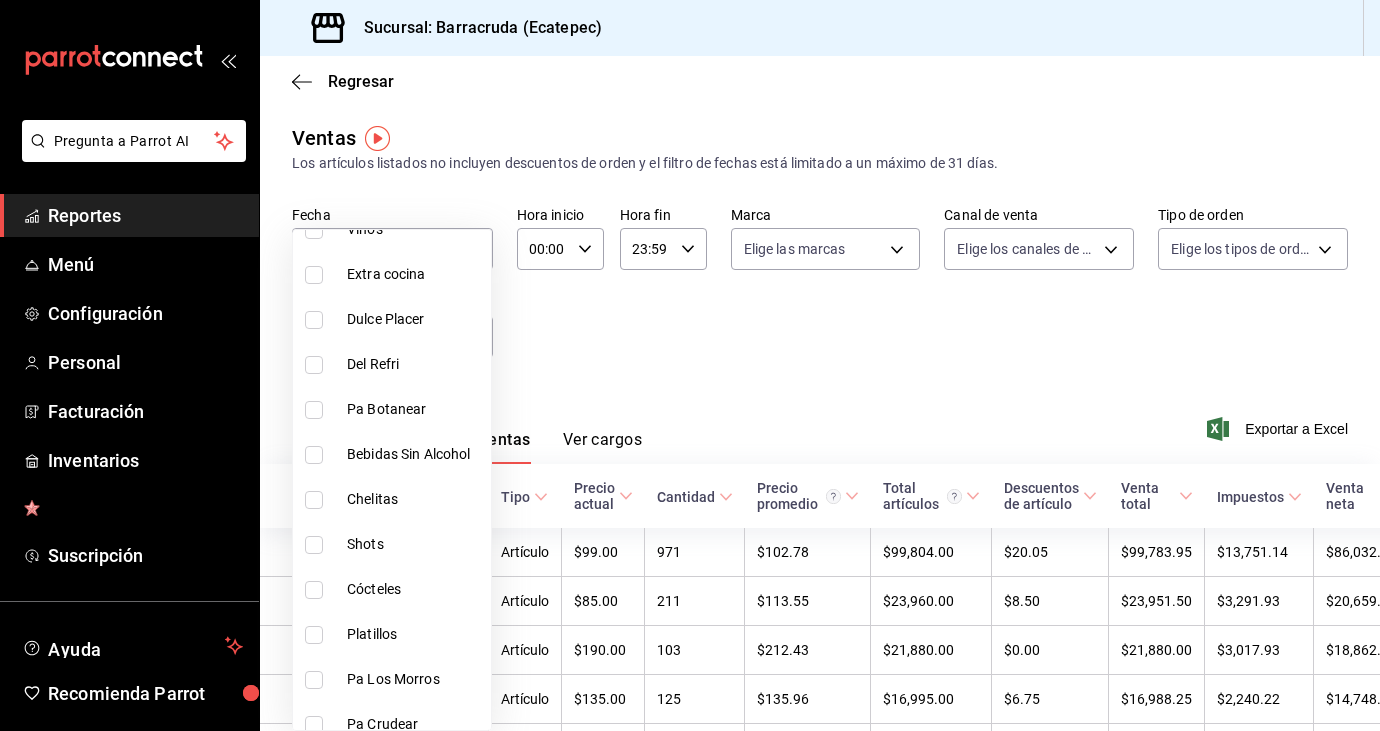 scroll, scrollTop: 380, scrollLeft: 0, axis: vertical 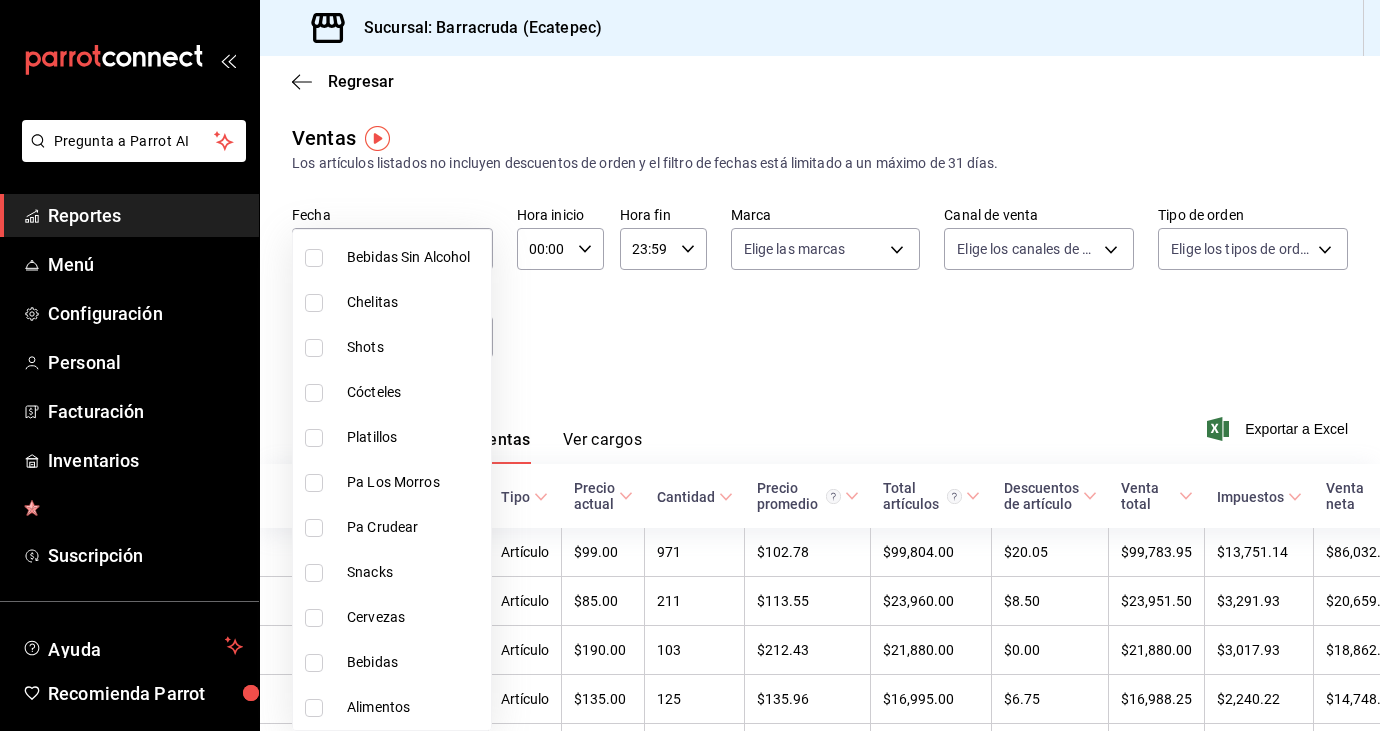 click on "Alimentos" at bounding box center [415, 707] 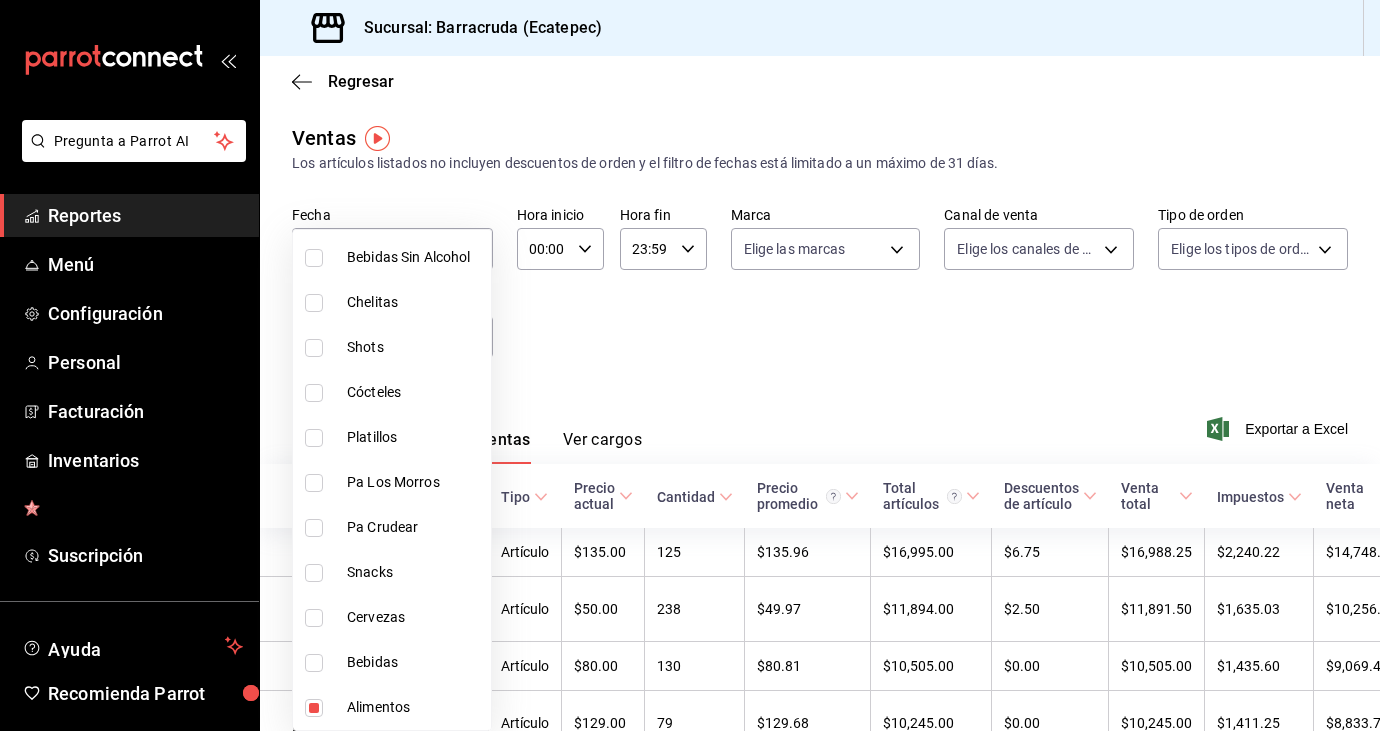 click on "Pa Crudear" at bounding box center (415, 527) 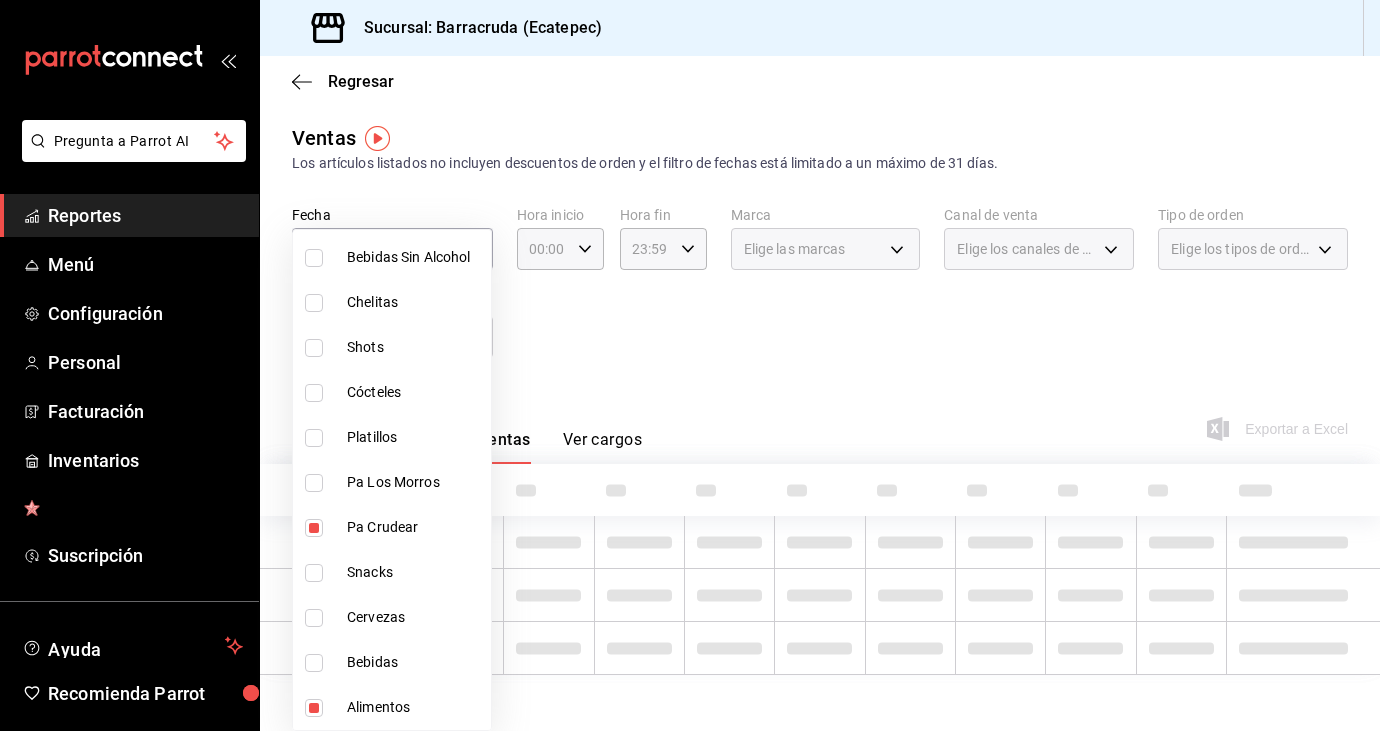 click at bounding box center [690, 365] 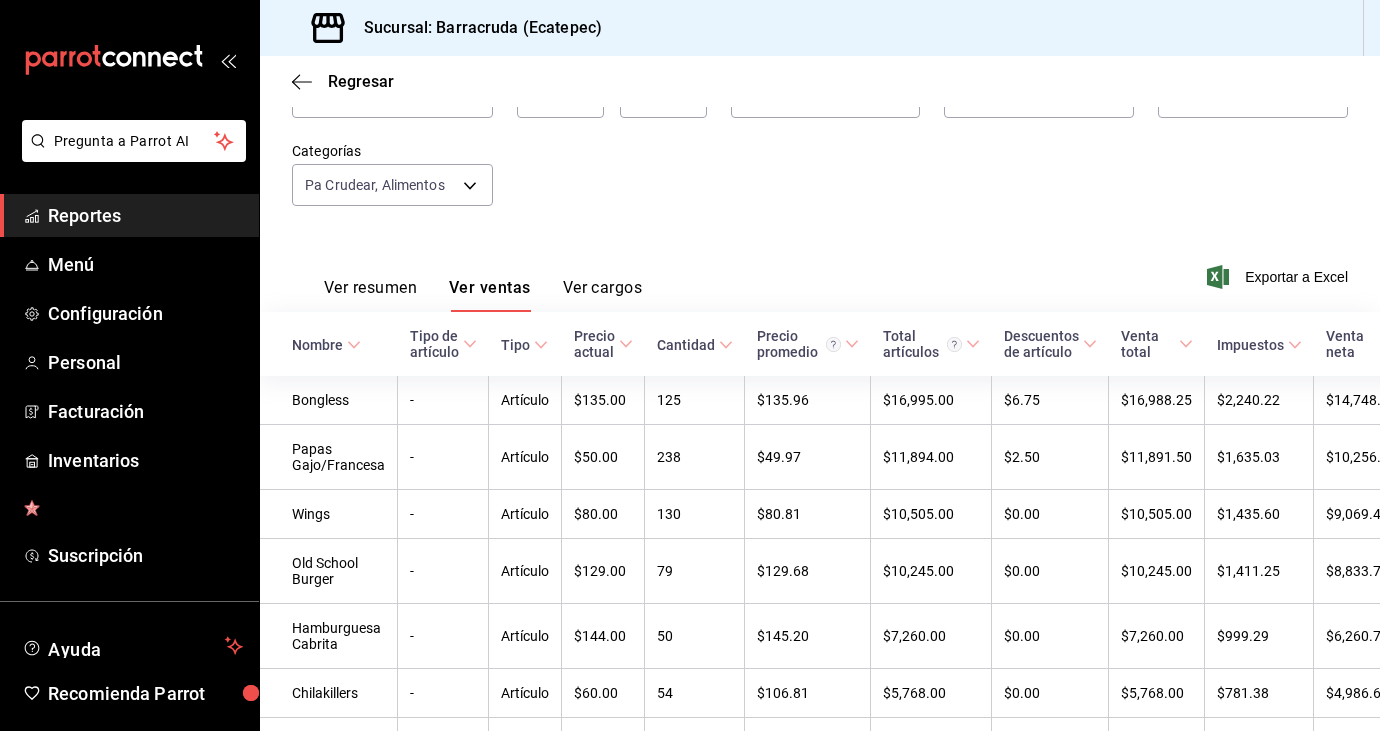 scroll, scrollTop: 0, scrollLeft: 0, axis: both 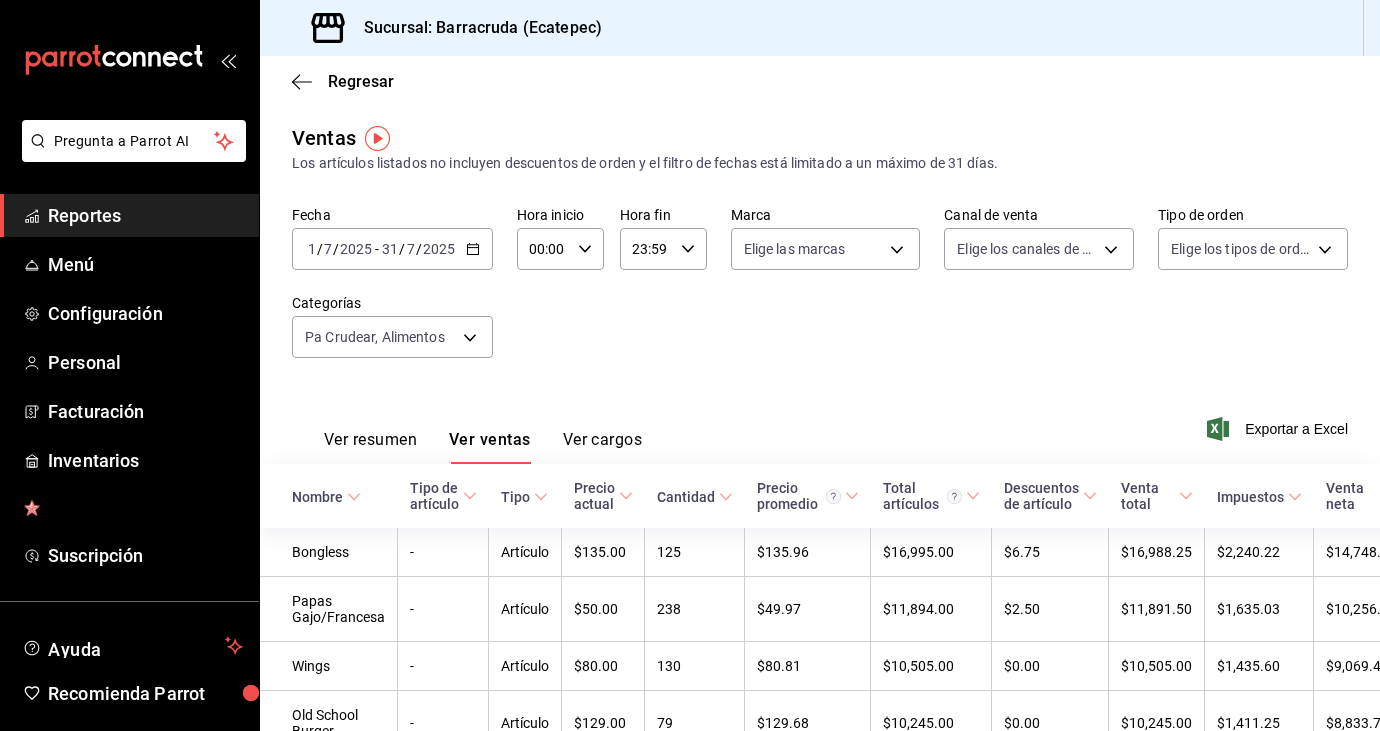 click on "Cantidad" at bounding box center (686, 497) 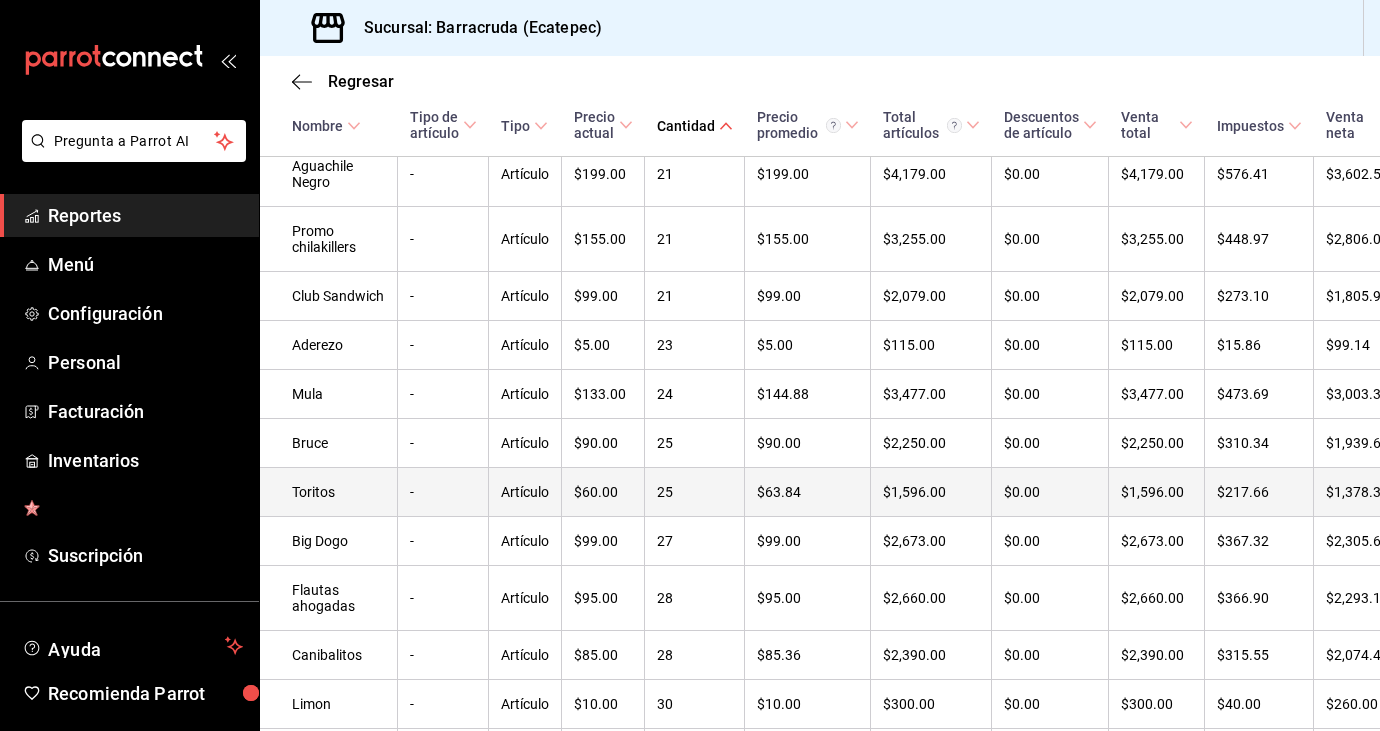 scroll, scrollTop: 1773, scrollLeft: 0, axis: vertical 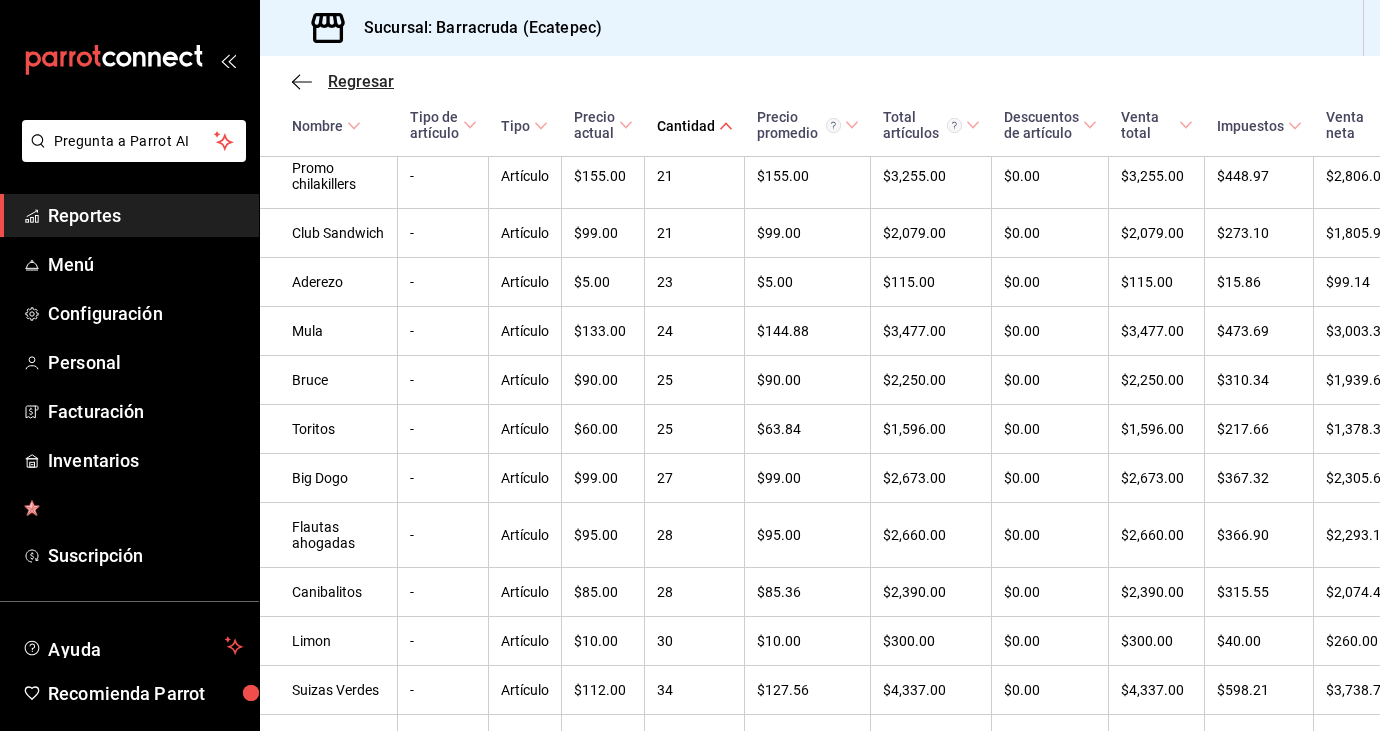 click 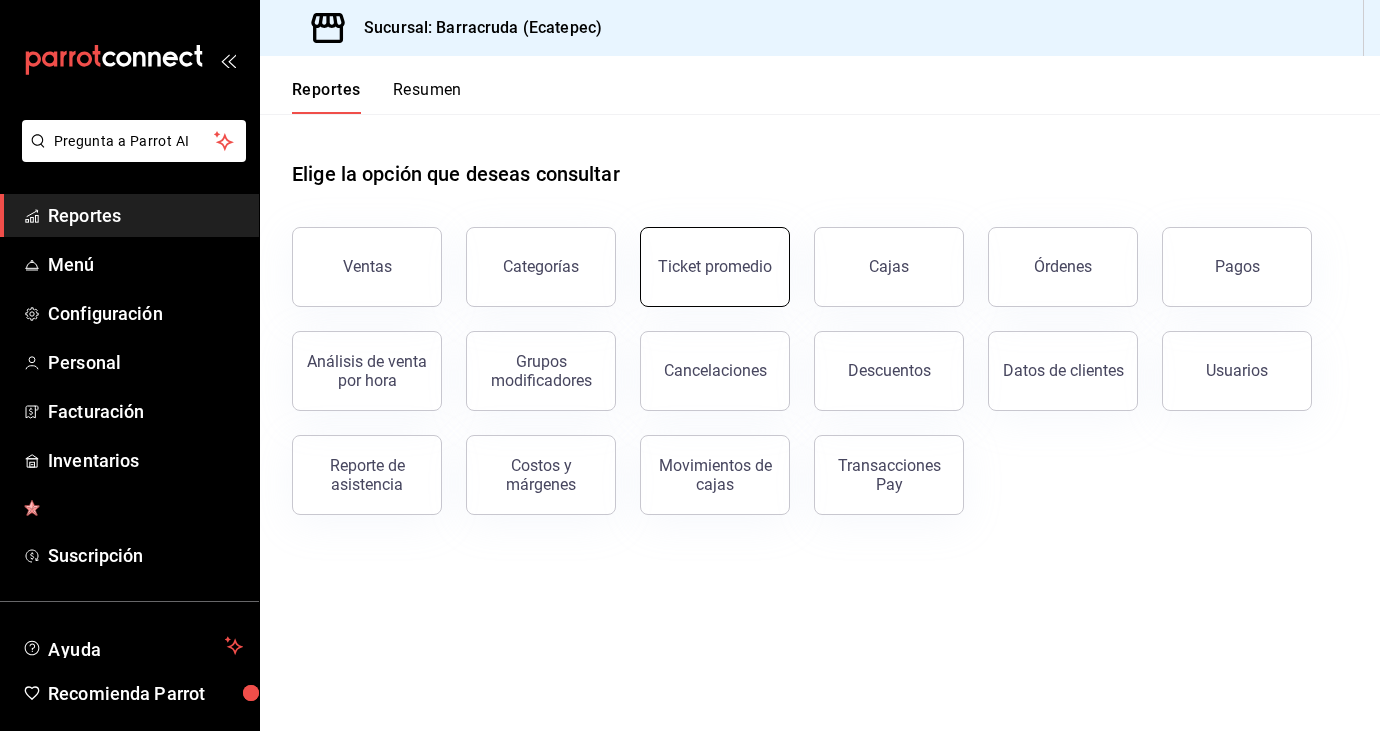 click on "Ticket promedio" at bounding box center [715, 266] 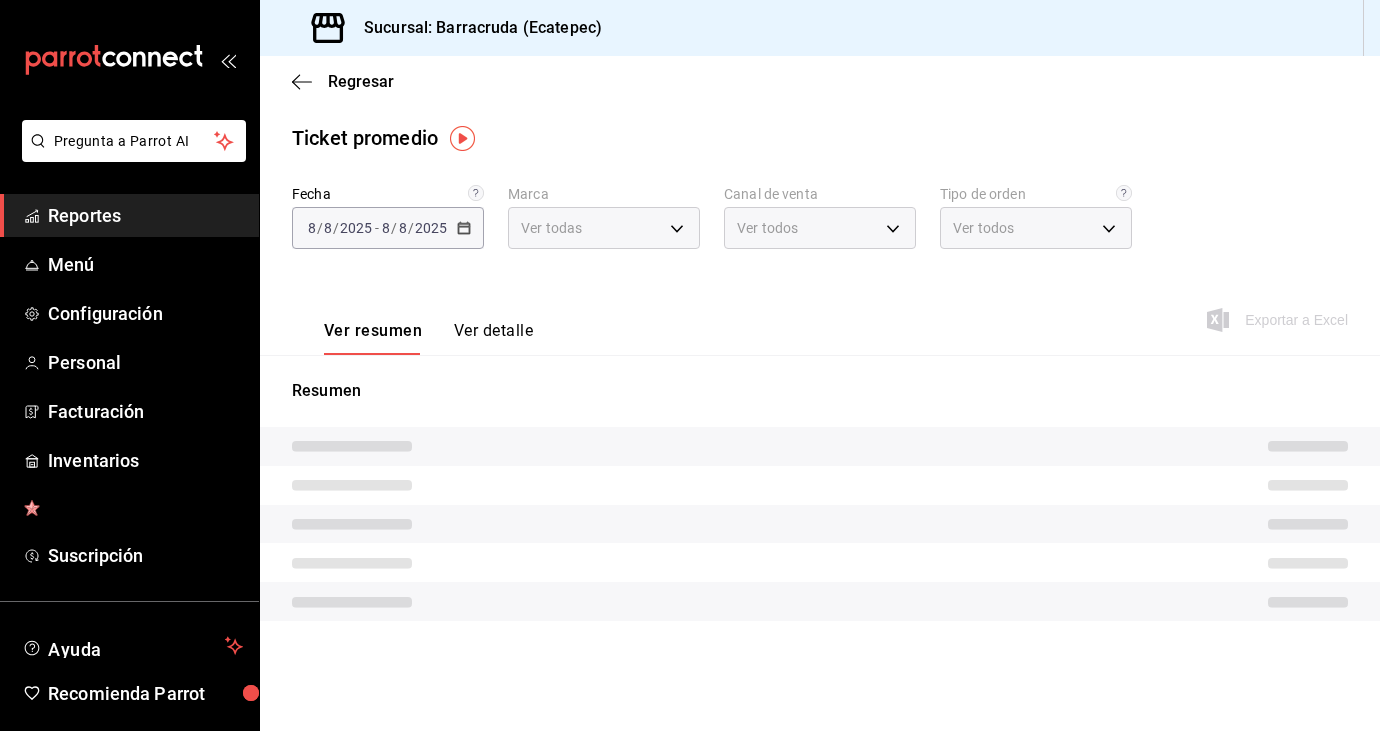 type on "781d0e5e-0cd3-418f-8c9c-0f4117c8f844" 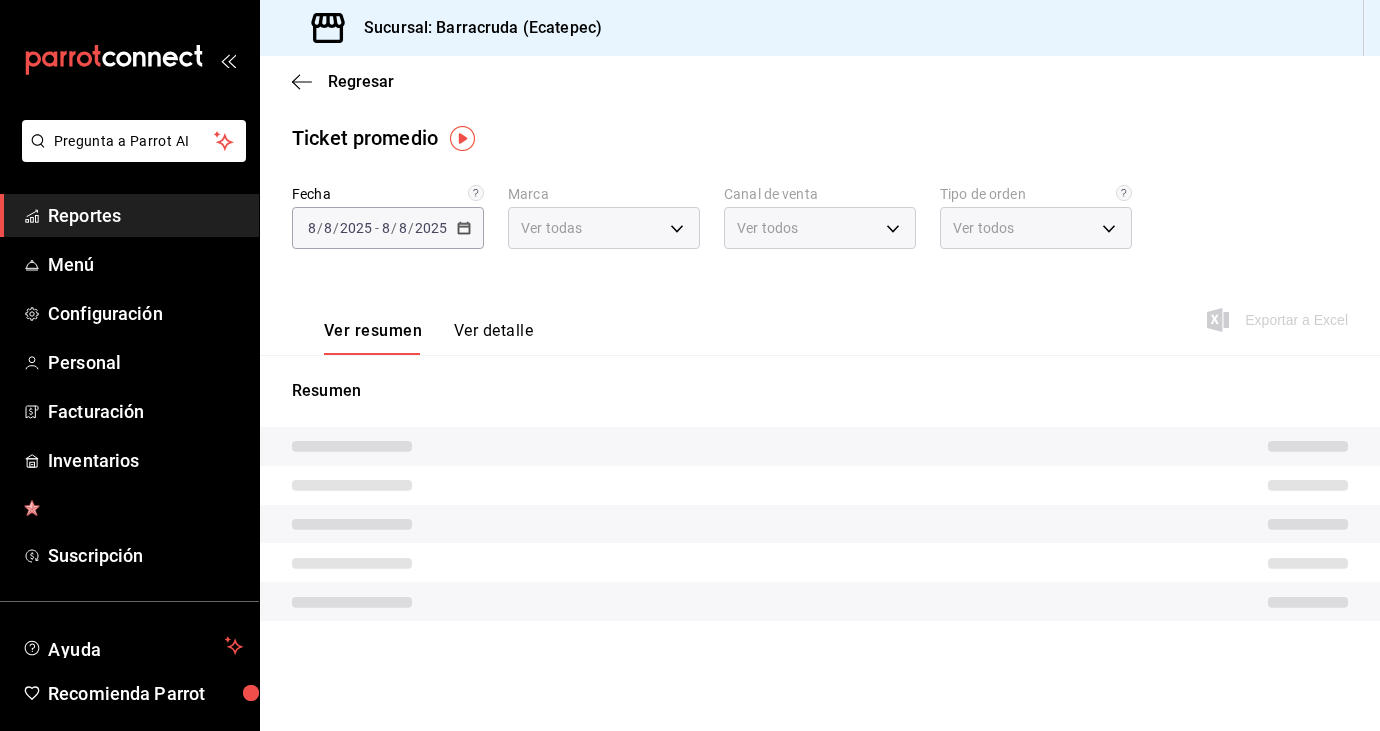 type on "PARROT,UBER_EATS,RAPPI,DIDI_FOOD,ONLINE" 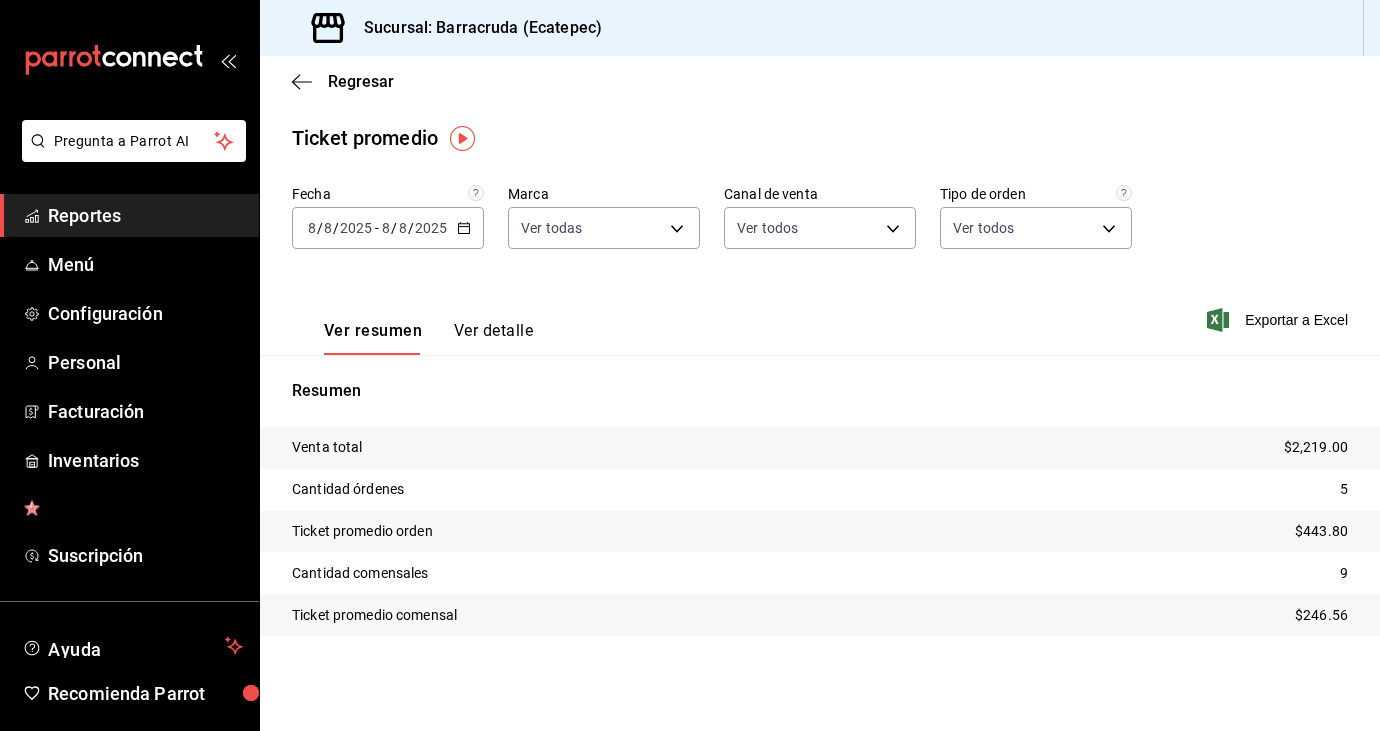click on "2025" at bounding box center (431, 228) 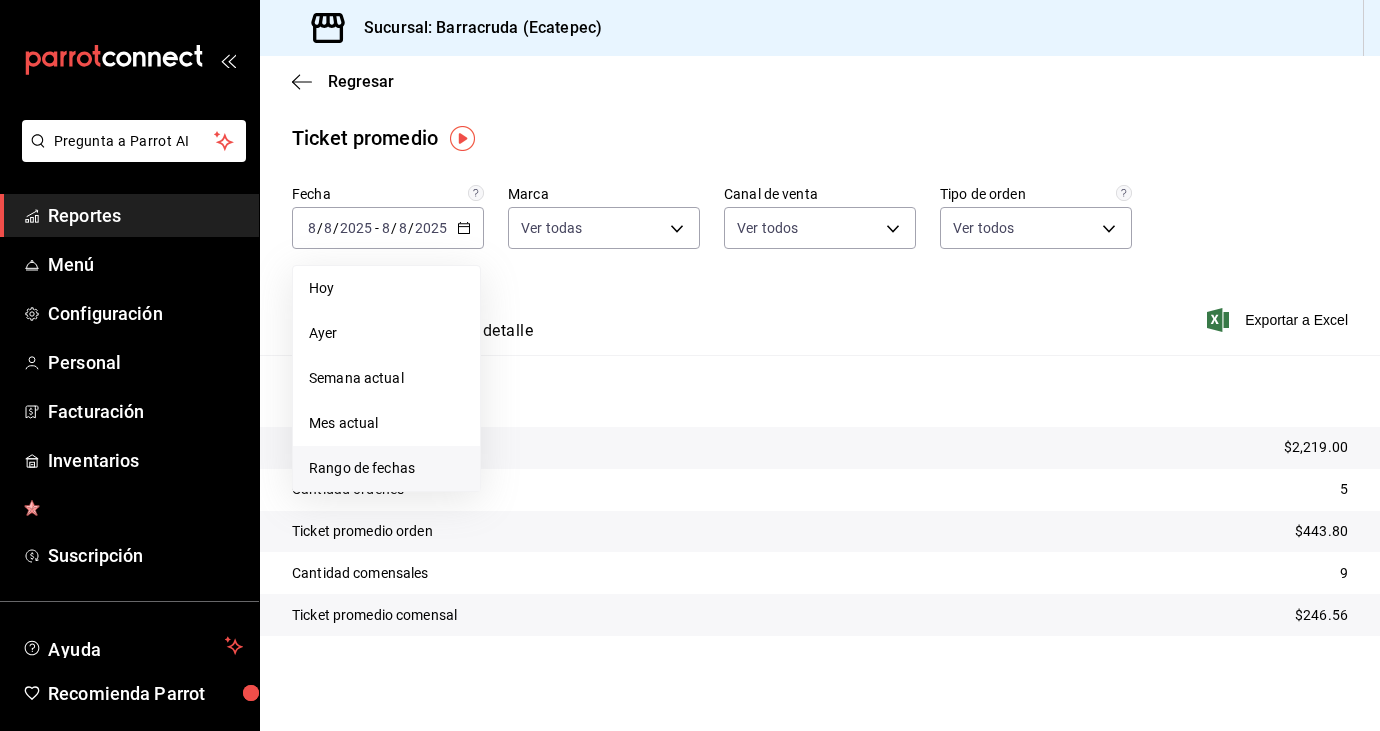 click on "Rango de fechas" at bounding box center [386, 468] 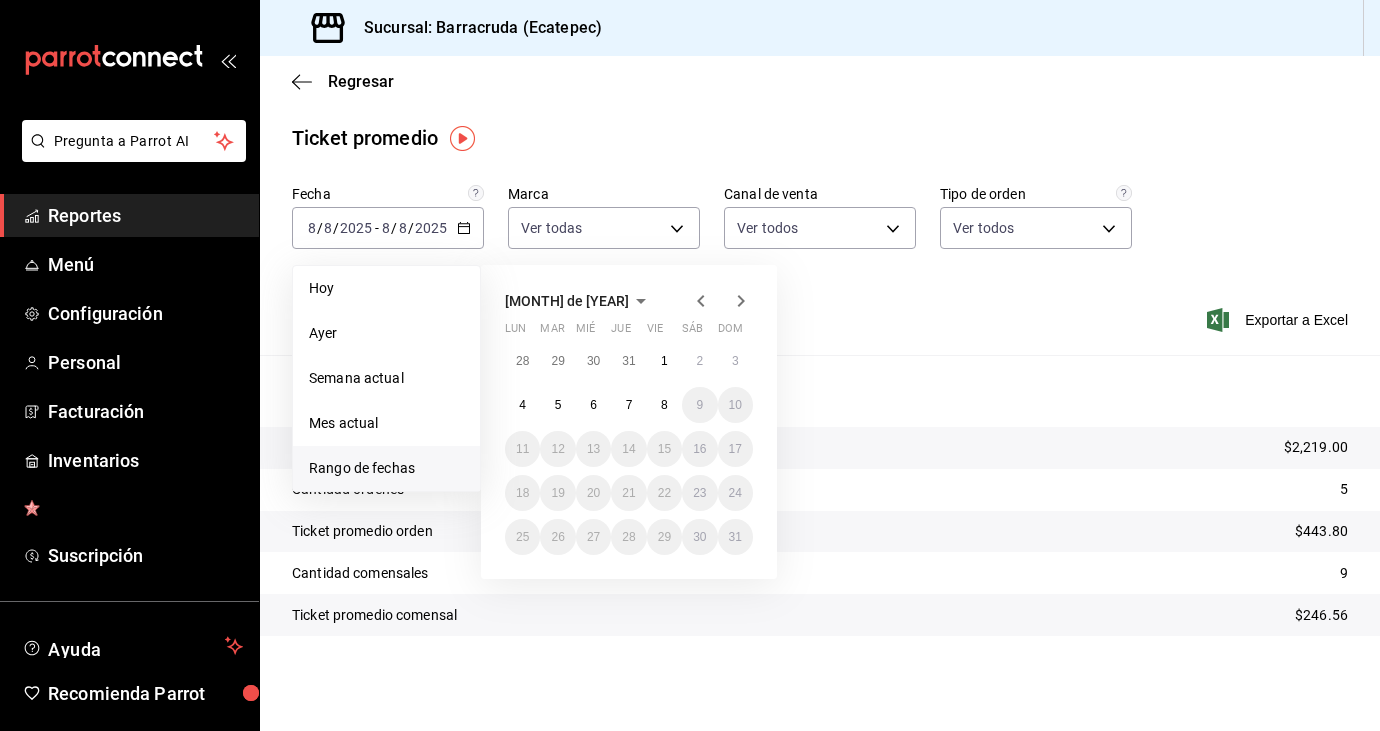 click 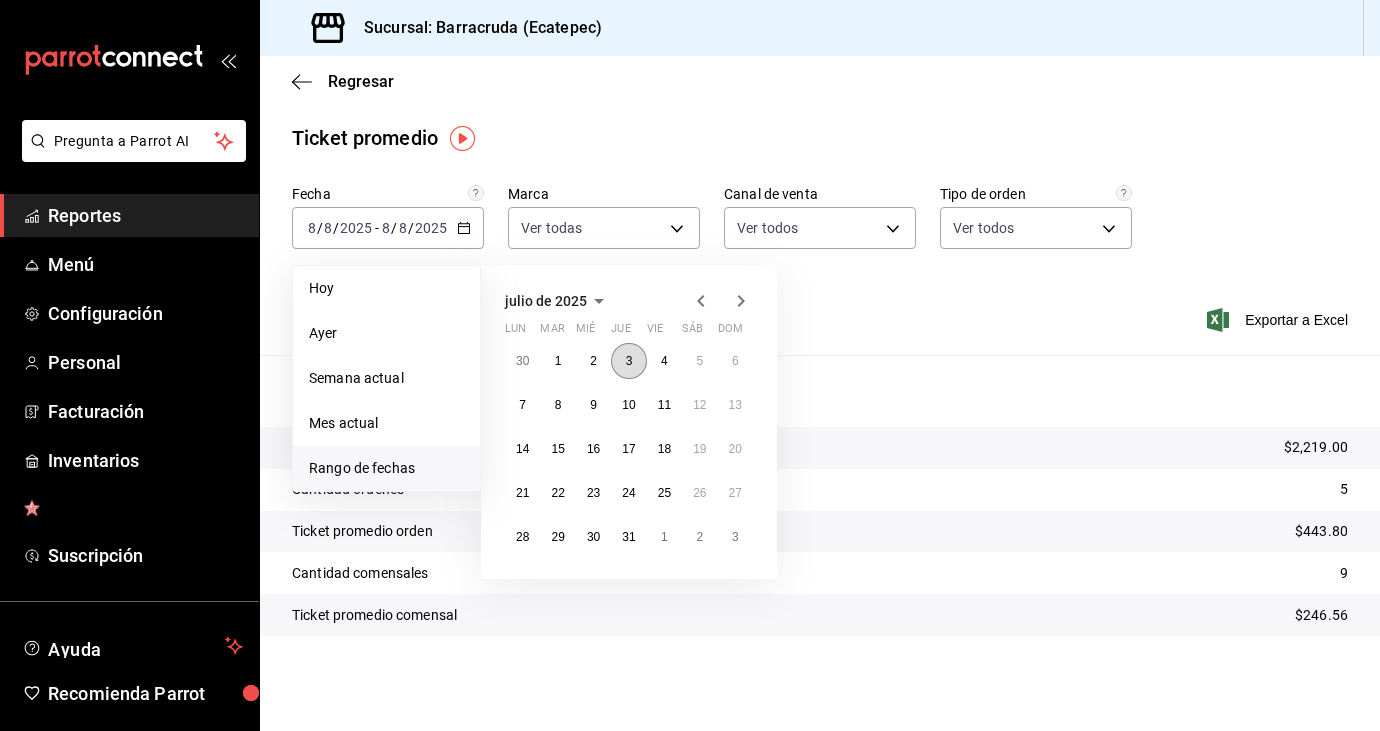 click on "3" at bounding box center (629, 361) 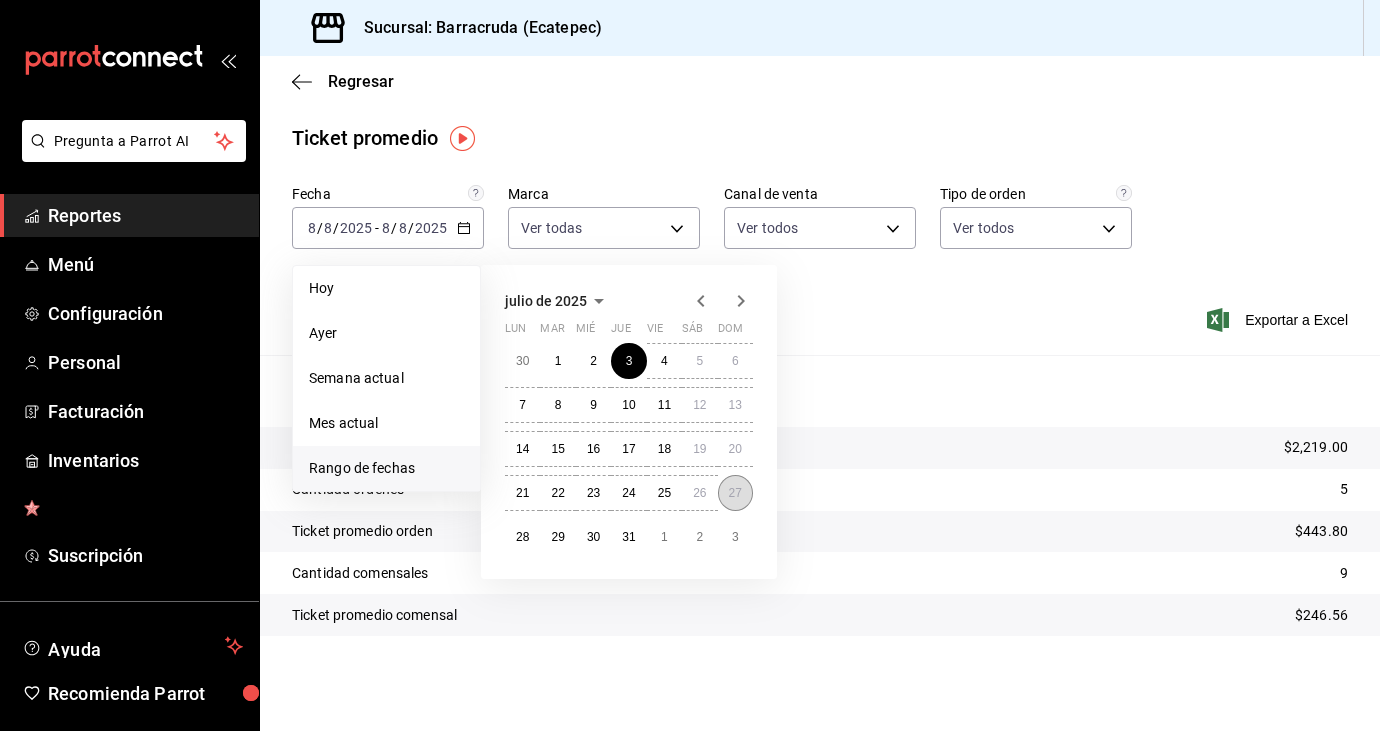 click on "27" at bounding box center (735, 493) 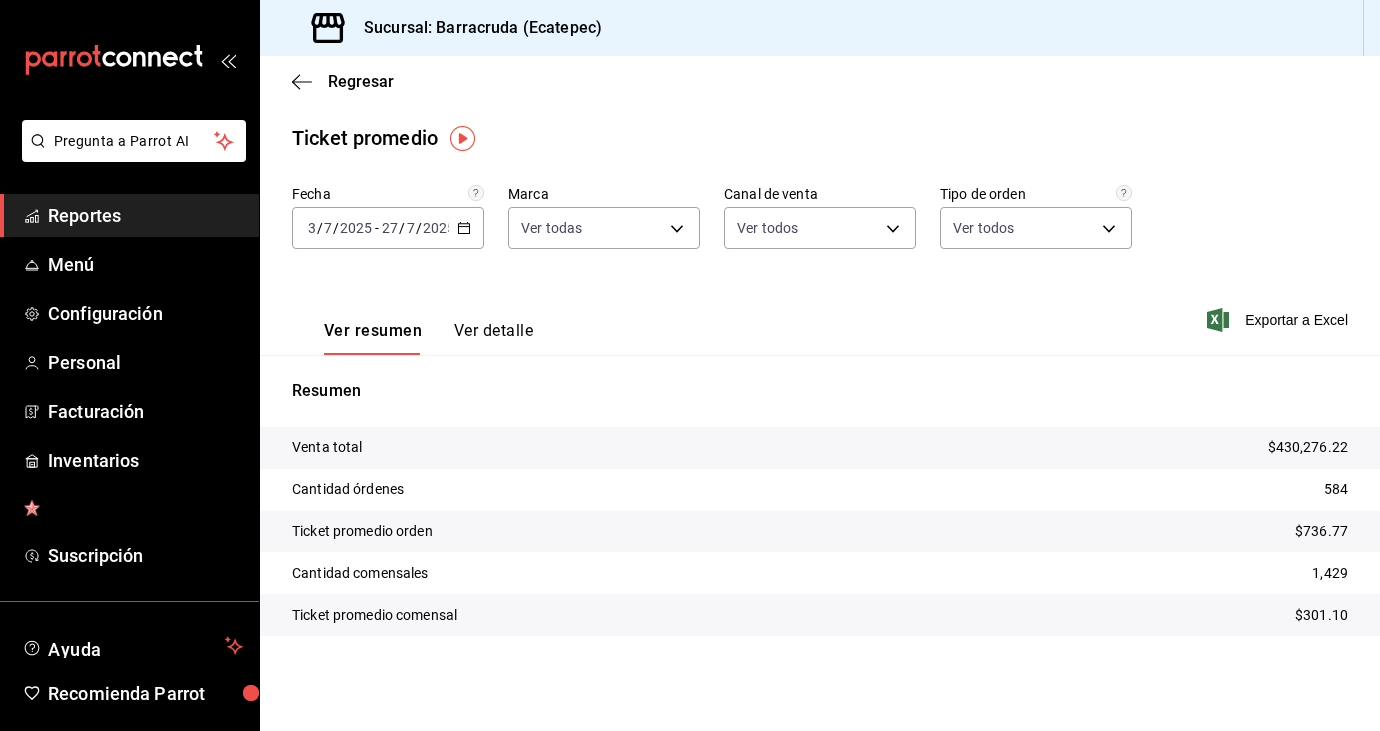 click on "2025" at bounding box center (439, 228) 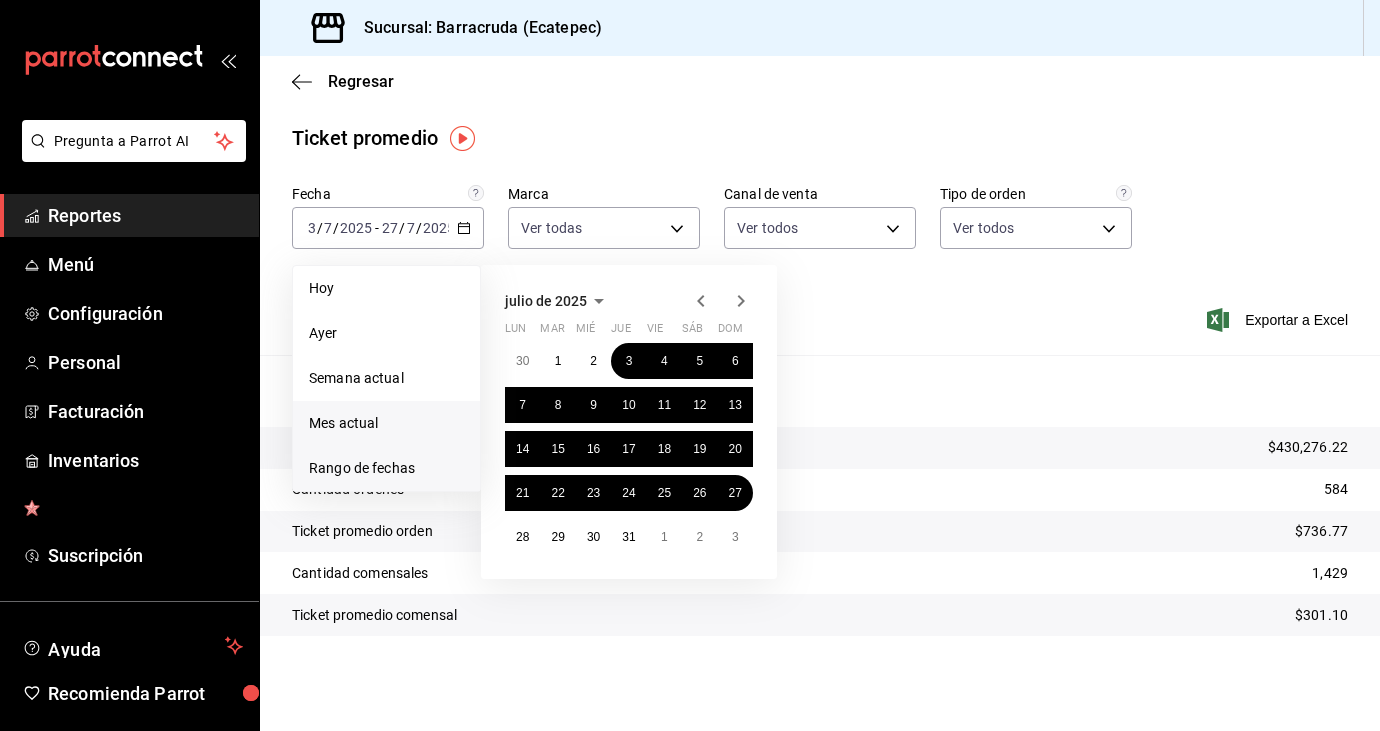 click on "Mes actual" at bounding box center (386, 423) 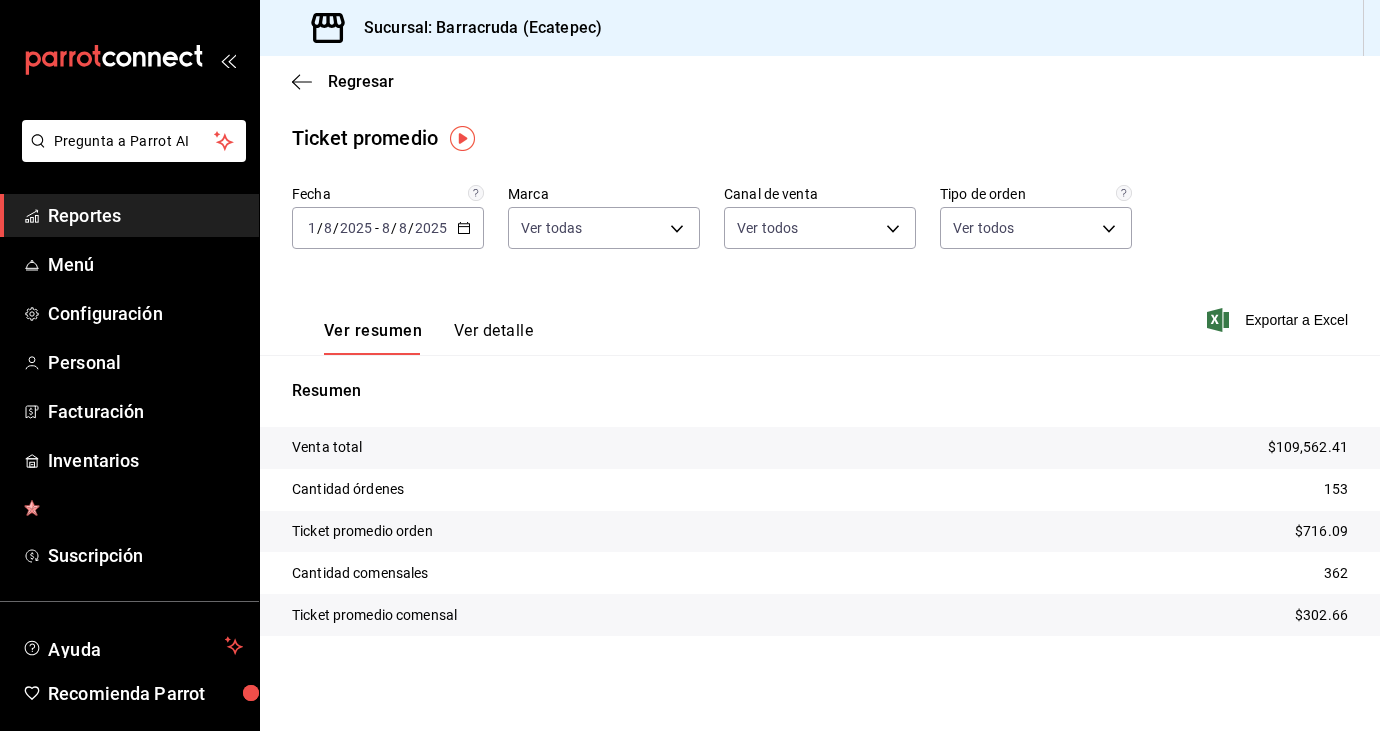 click on "2025-08-01 1 / 8 / 2025 - 2025-08-08 8 / 8 / 2025" at bounding box center (388, 228) 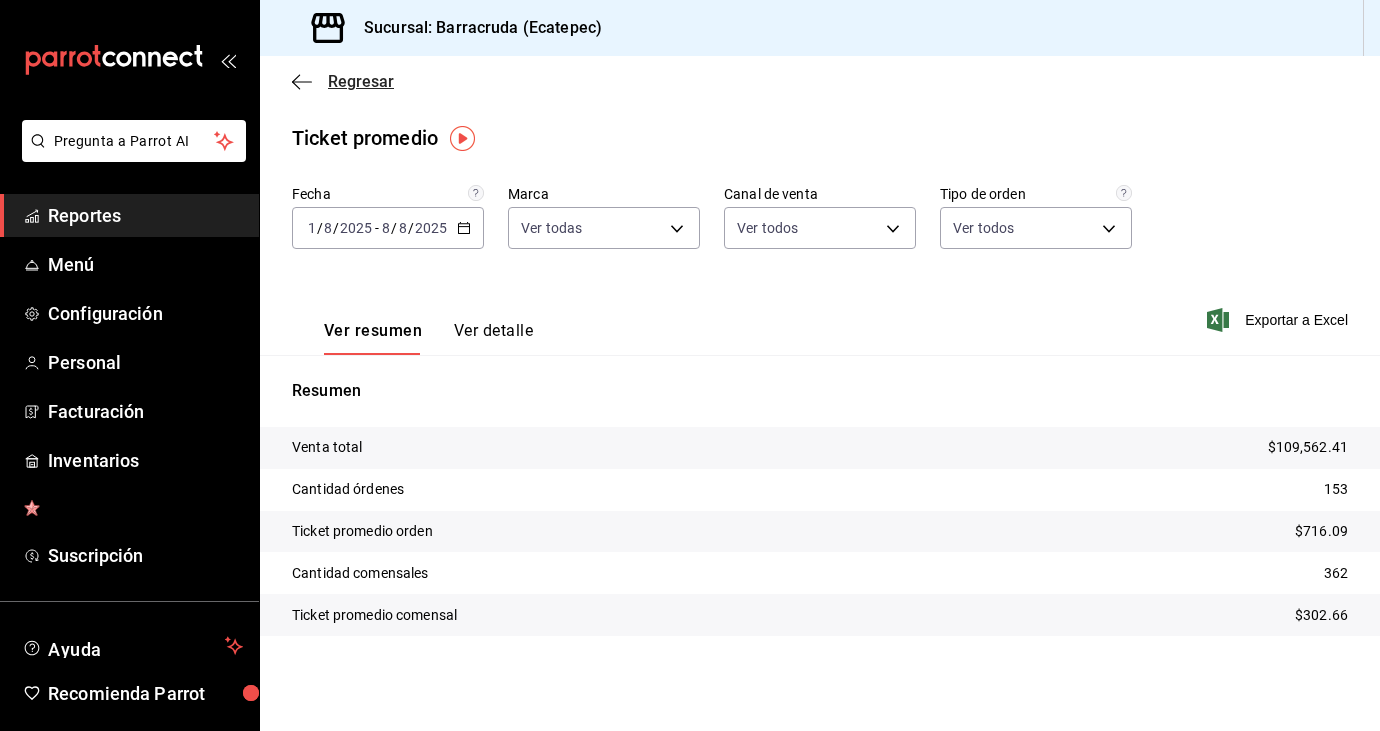click 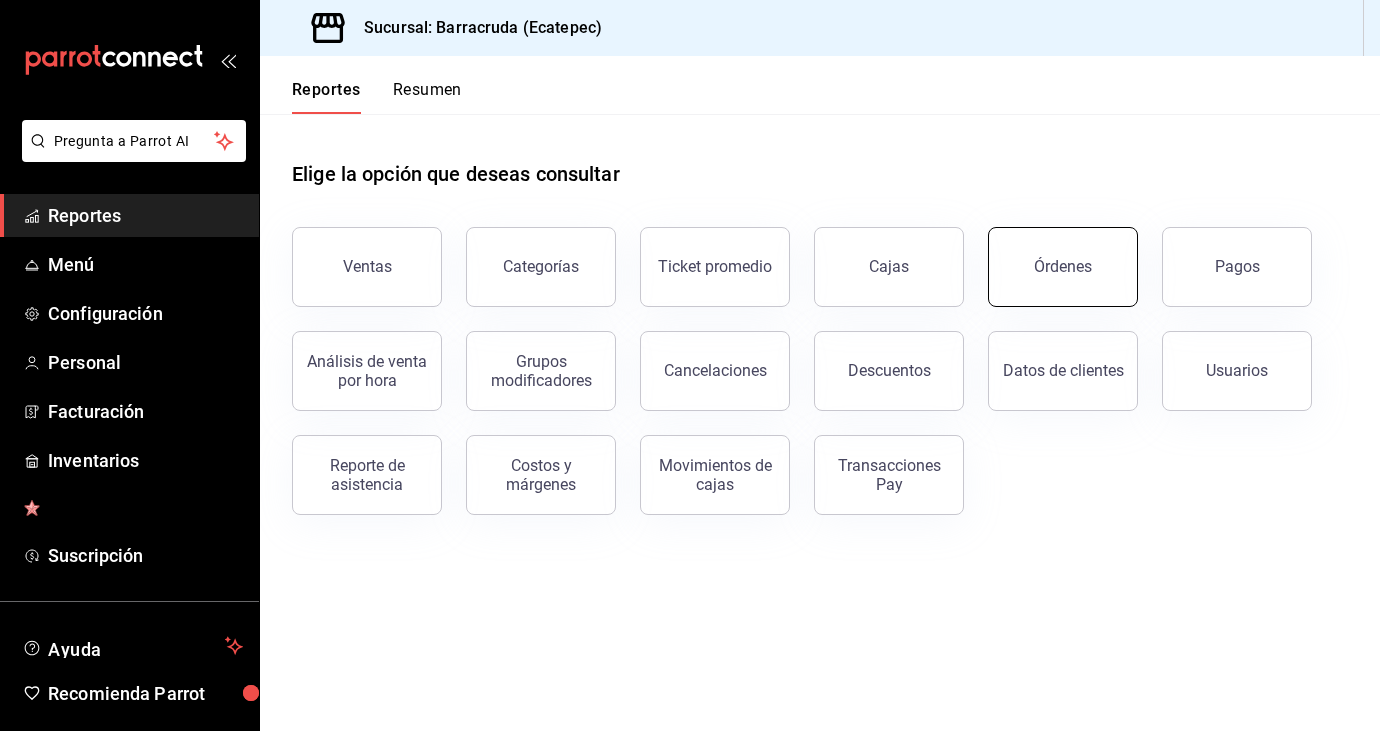 click on "Órdenes" at bounding box center (1063, 266) 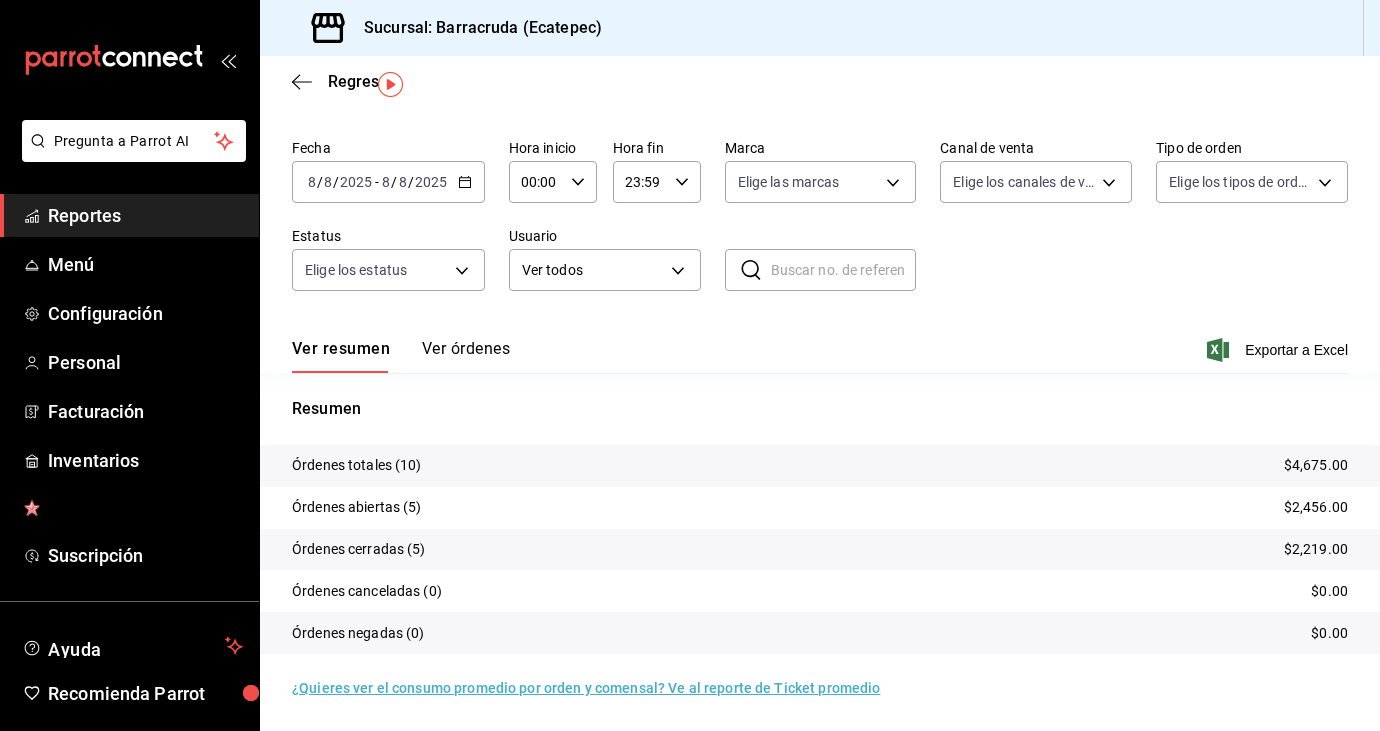 scroll, scrollTop: 16, scrollLeft: 0, axis: vertical 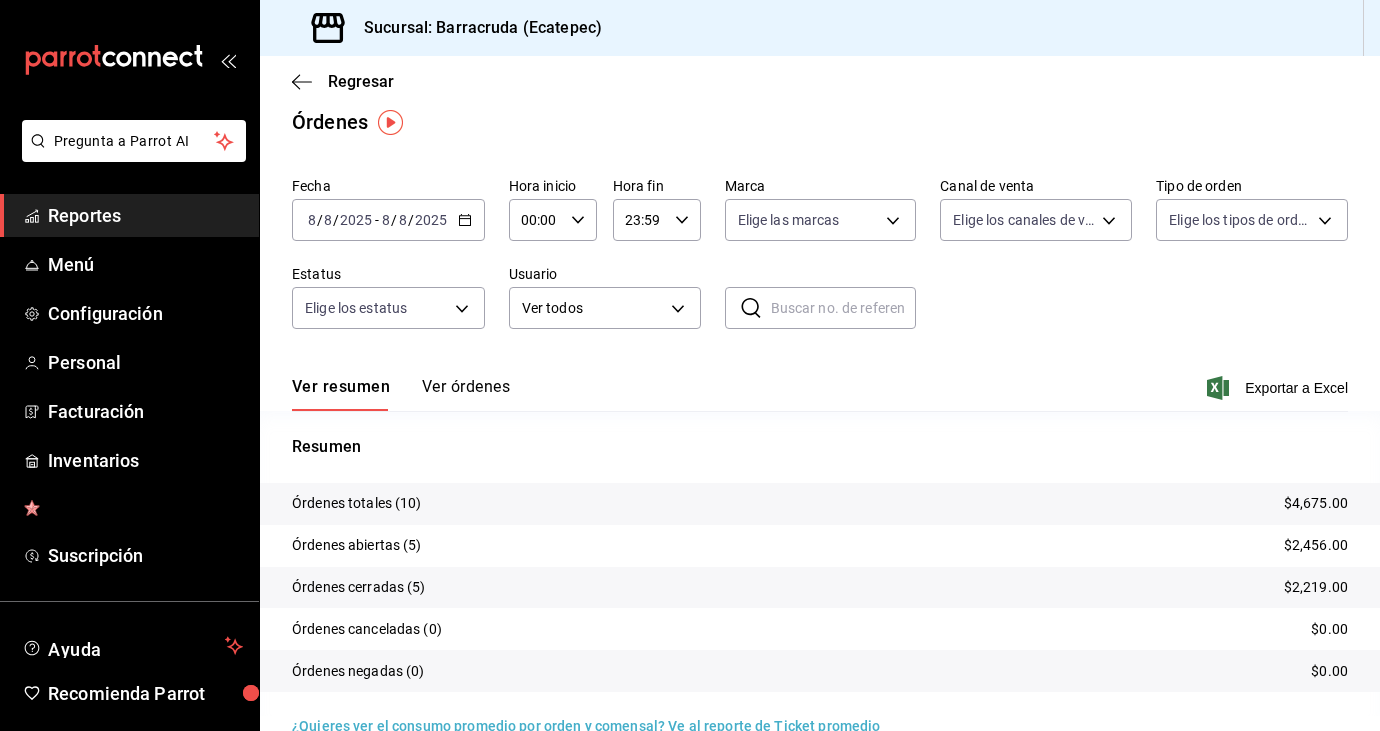 click on "Regresar" at bounding box center (820, 81) 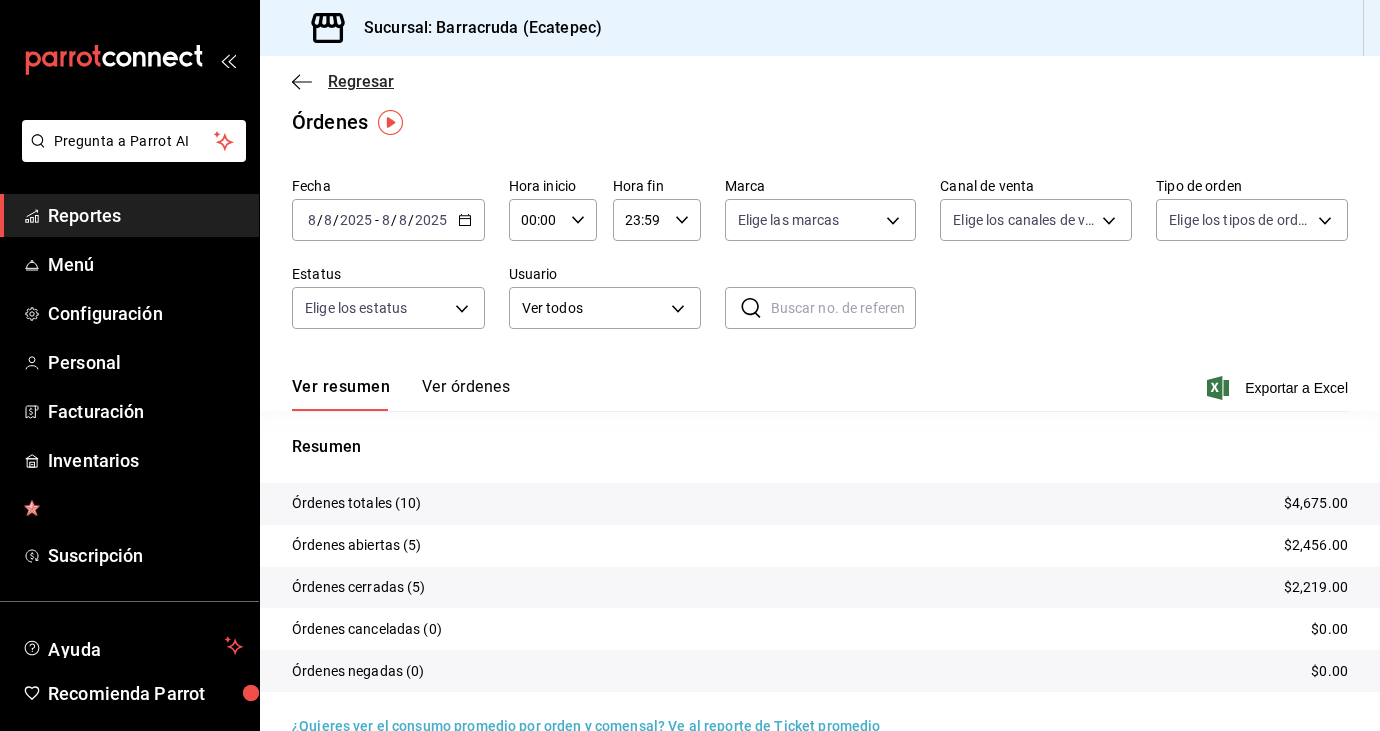 click 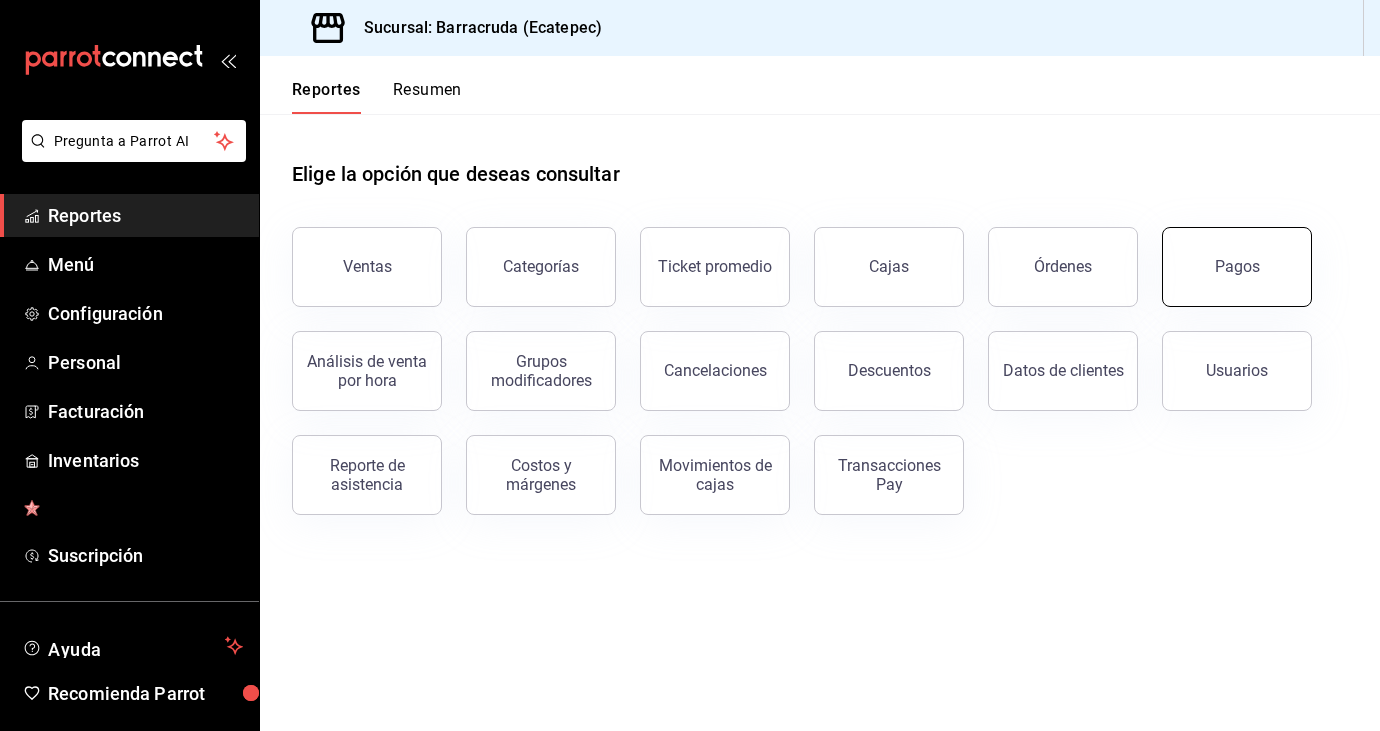 click on "Pagos" at bounding box center [1237, 267] 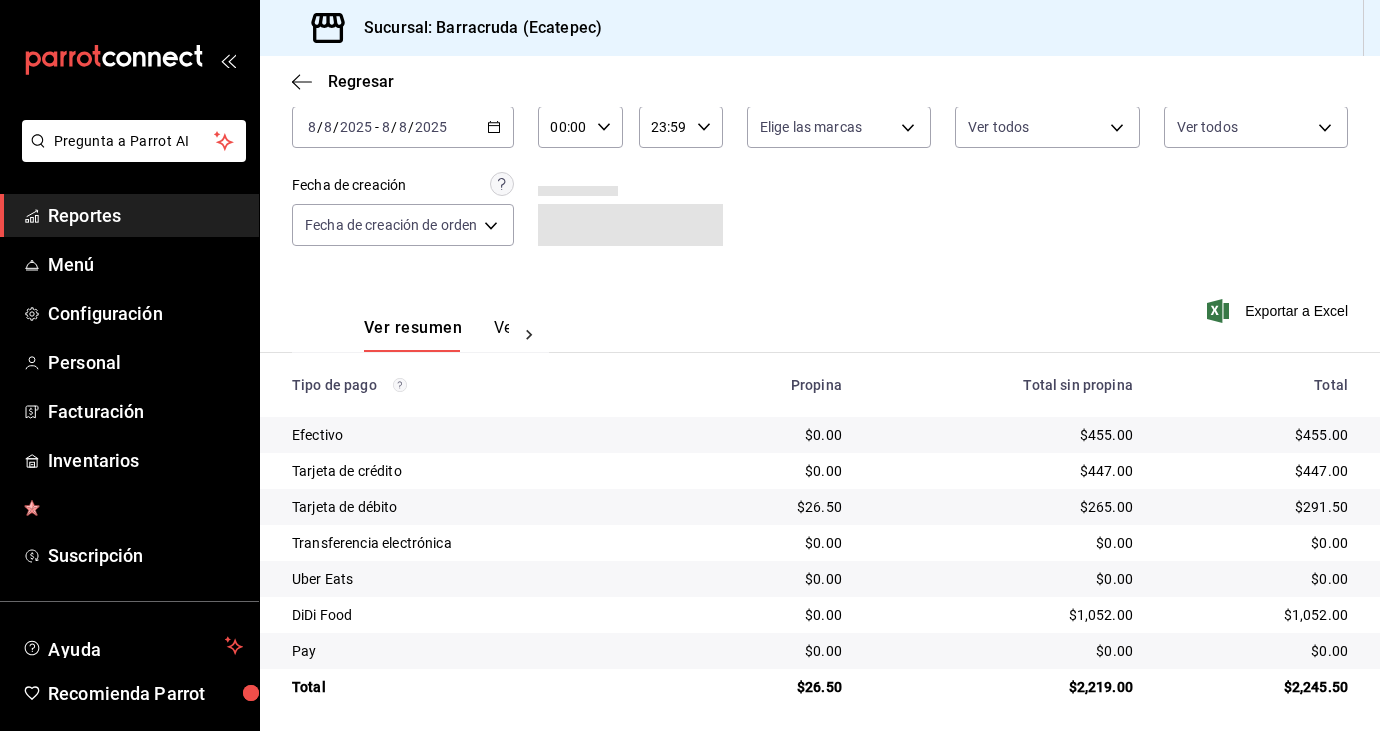 scroll, scrollTop: 115, scrollLeft: 0, axis: vertical 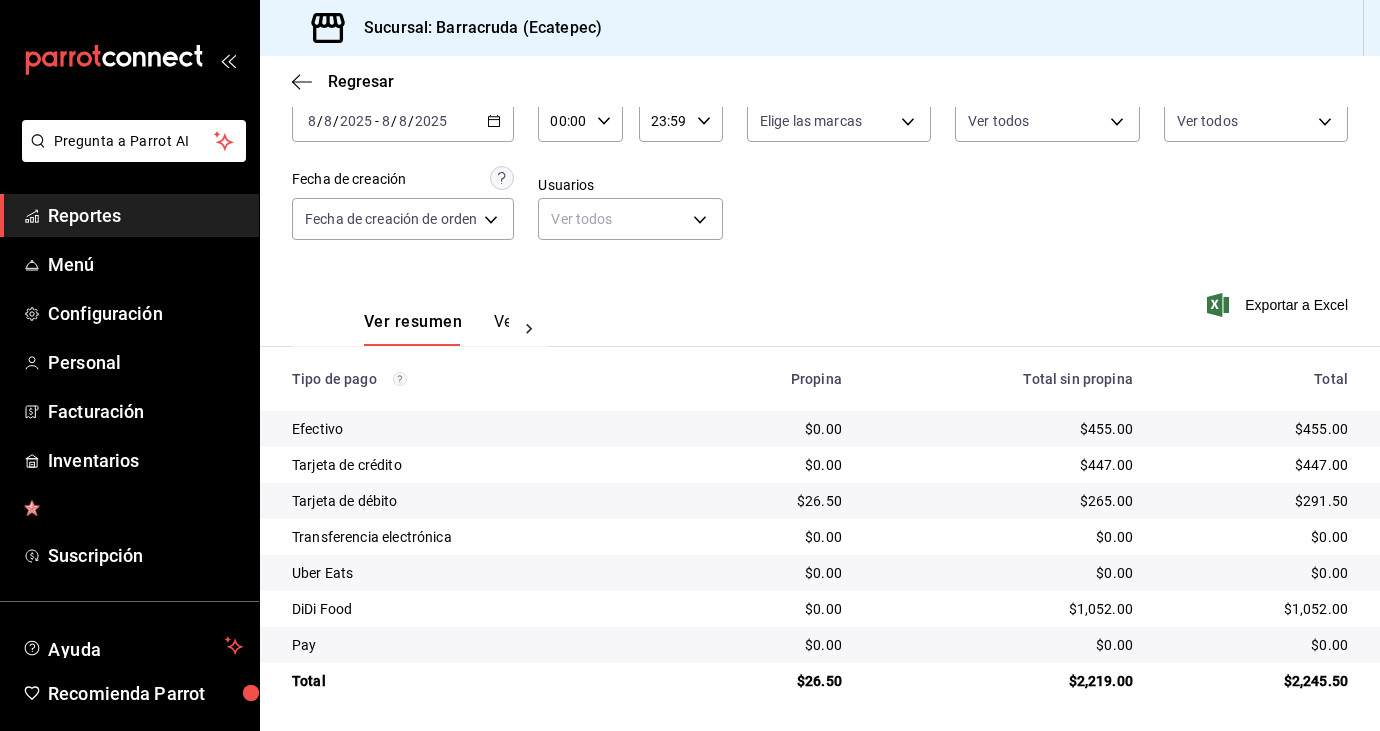 click 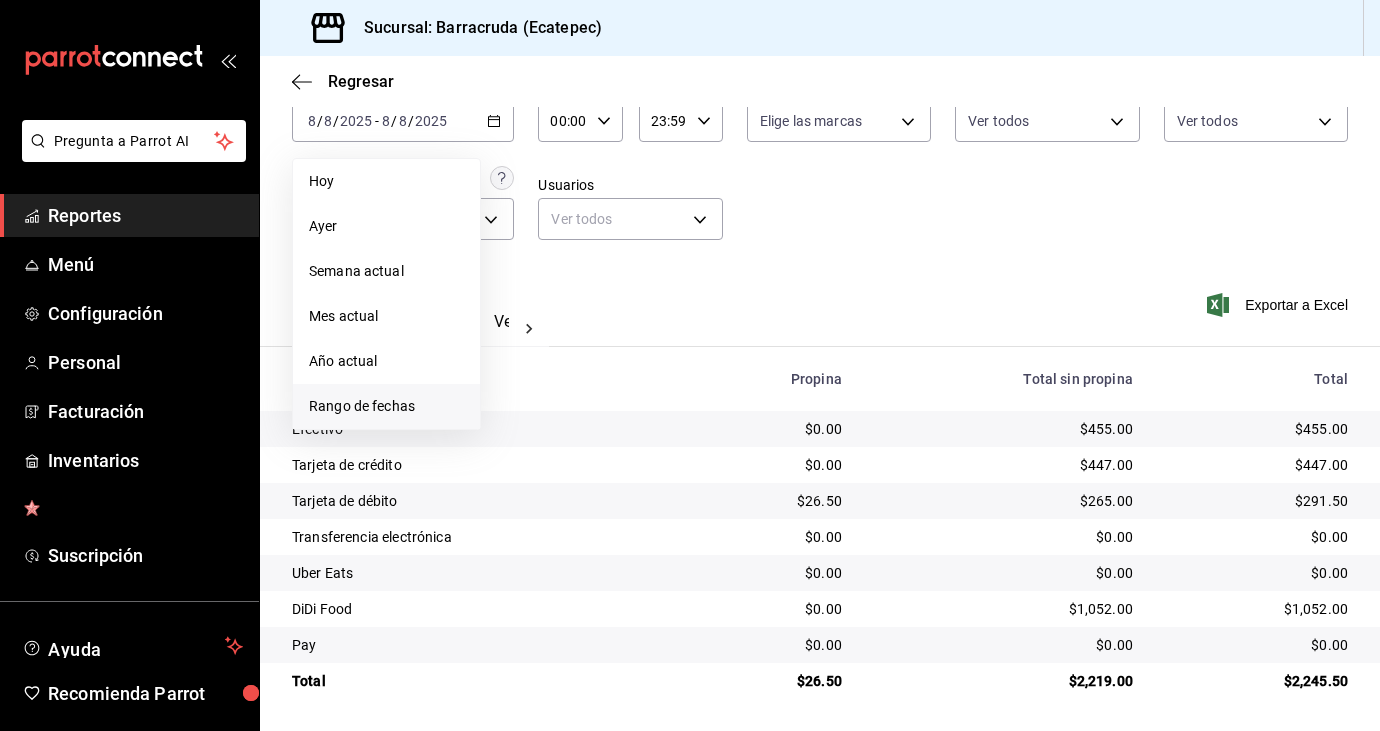 click on "Rango de fechas" at bounding box center (386, 406) 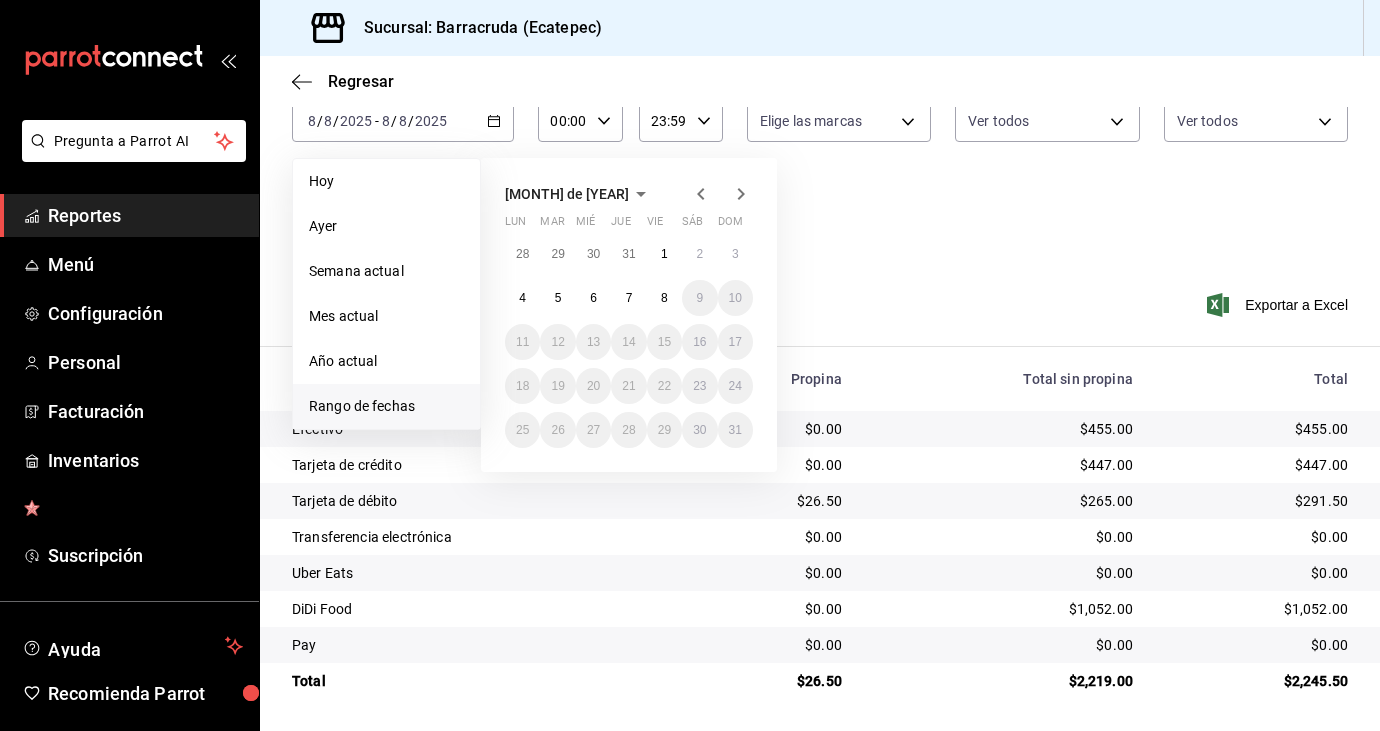 click 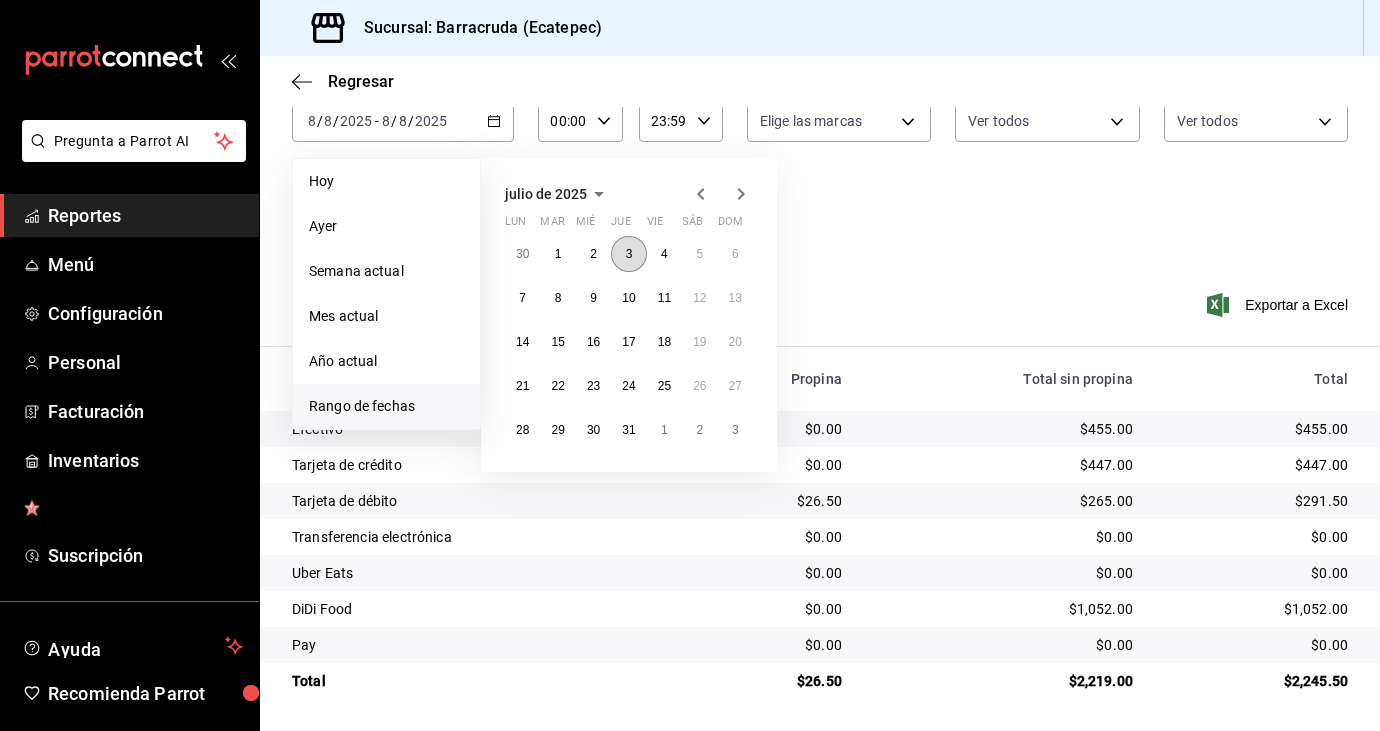 click on "3" at bounding box center [628, 254] 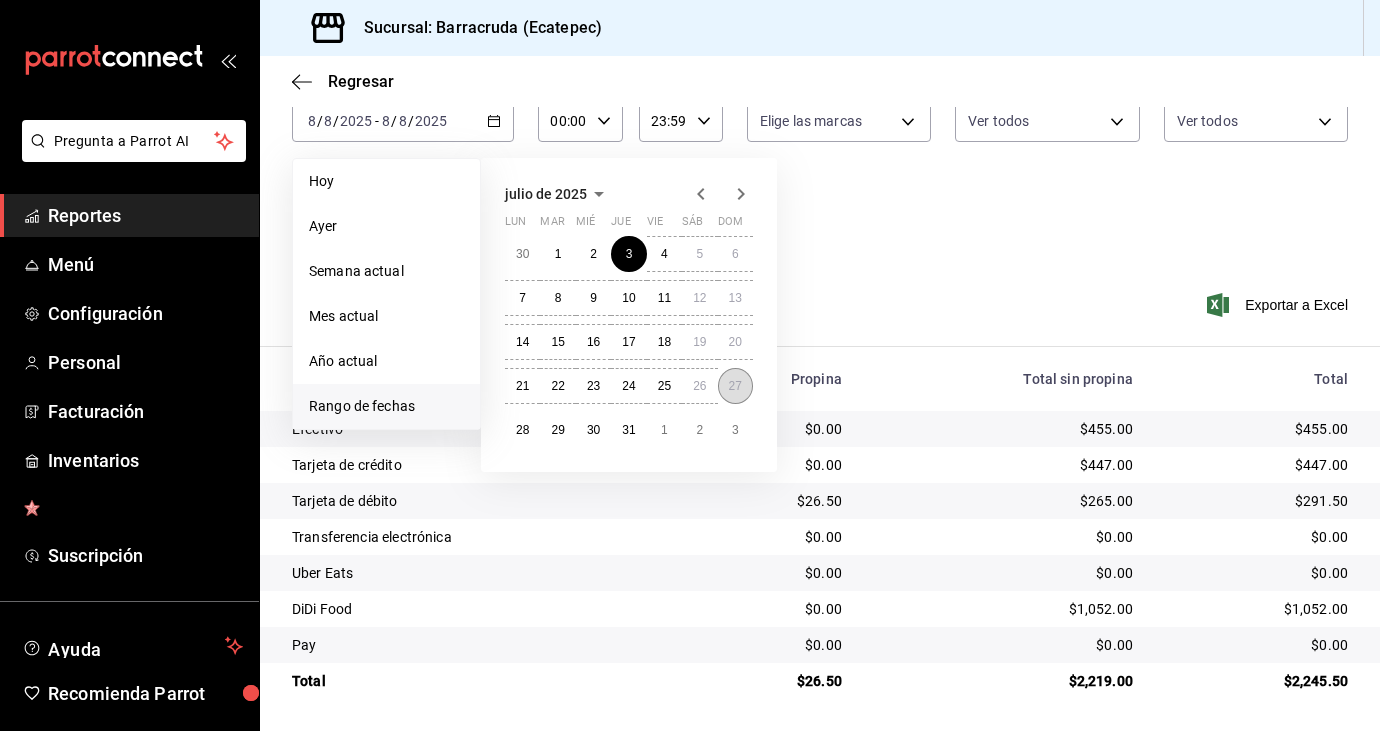 click on "27" at bounding box center (735, 386) 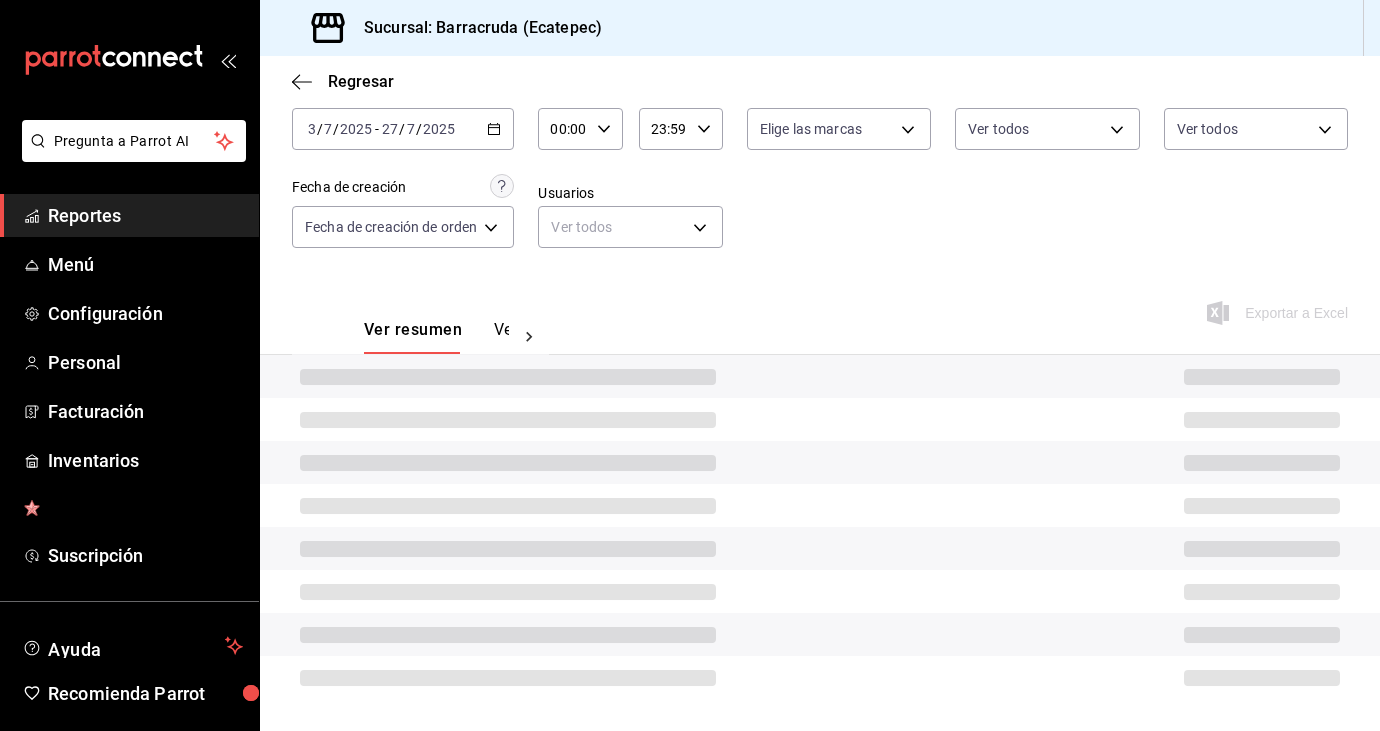 scroll, scrollTop: 115, scrollLeft: 0, axis: vertical 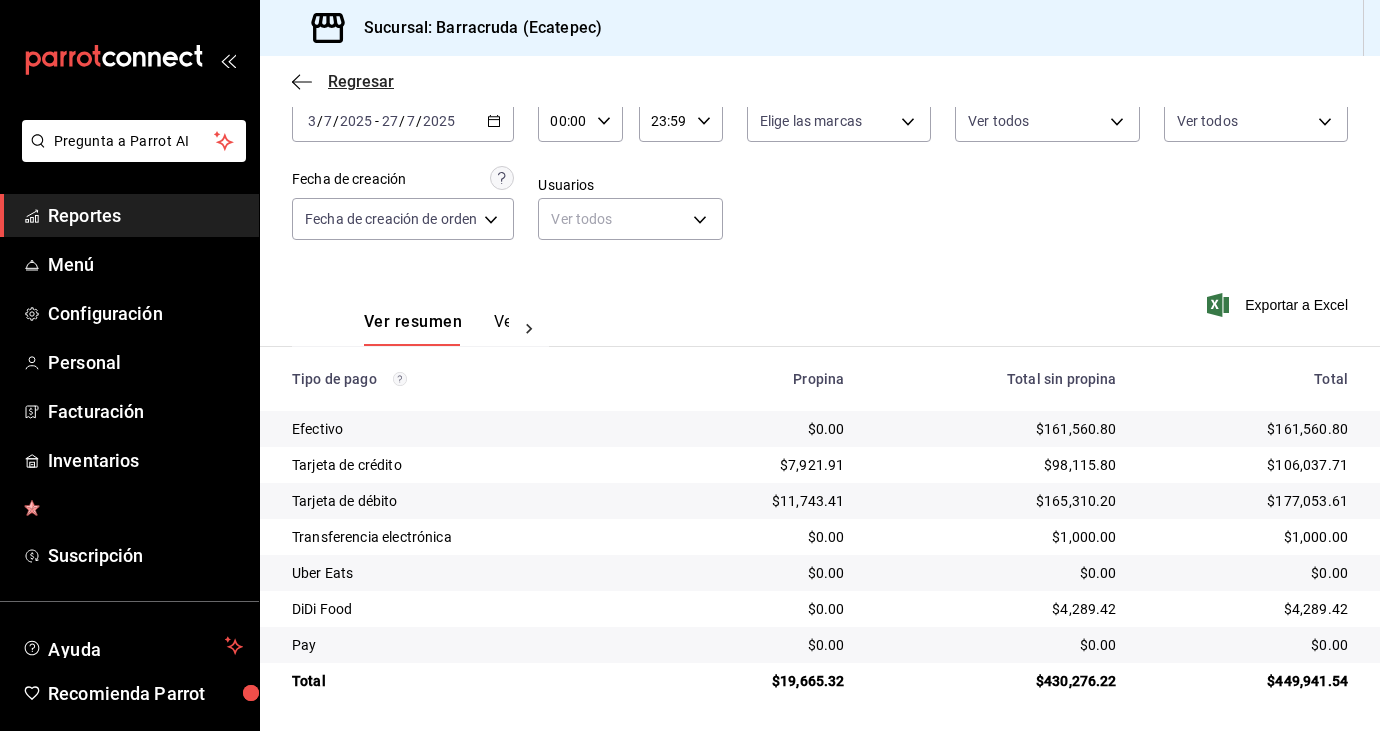 click 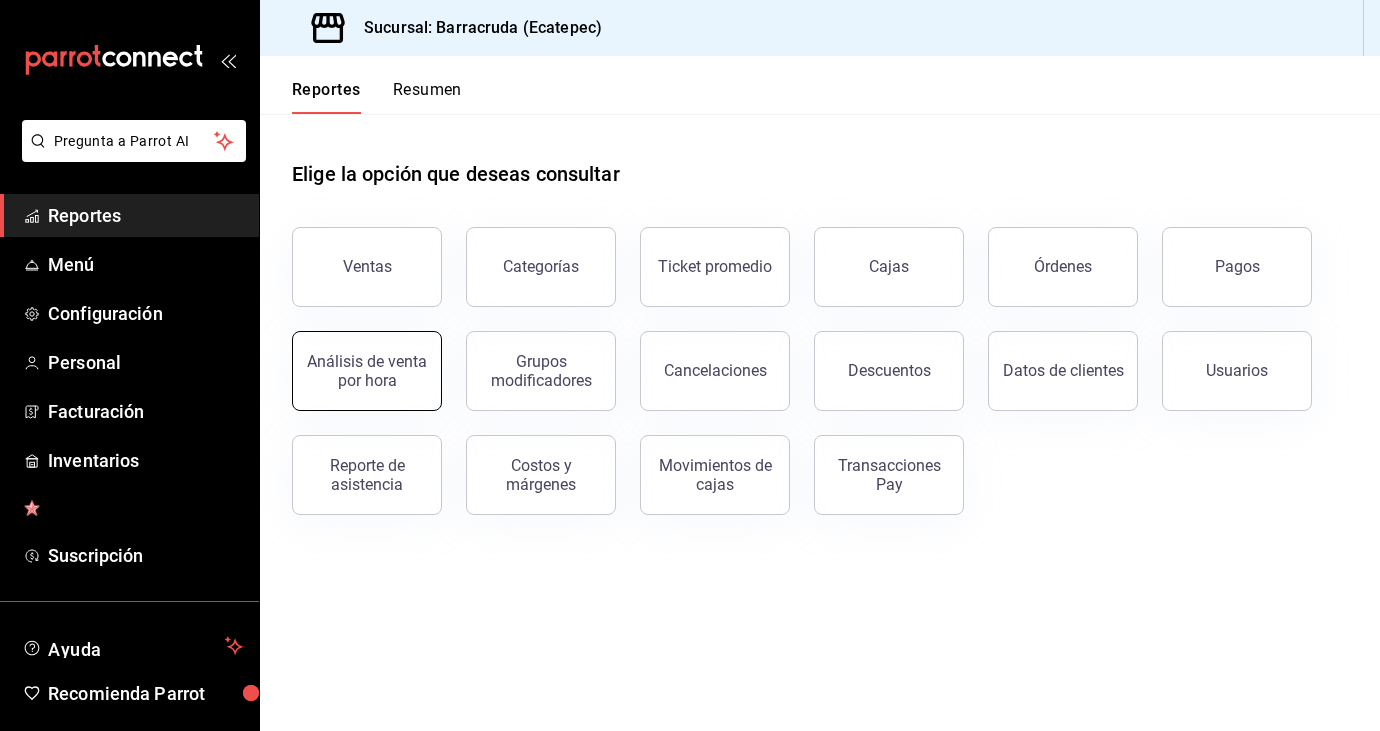 click on "Análisis de venta por hora" at bounding box center [367, 371] 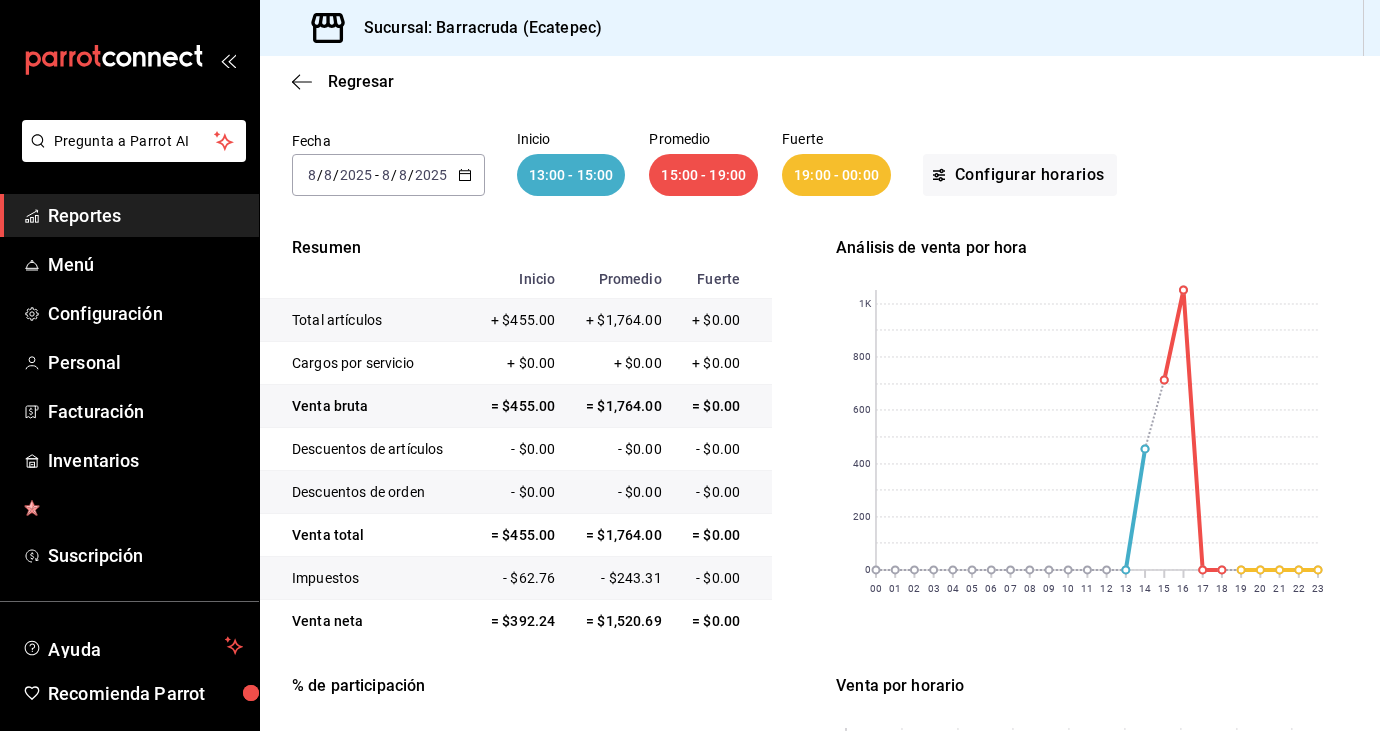 scroll, scrollTop: 136, scrollLeft: 0, axis: vertical 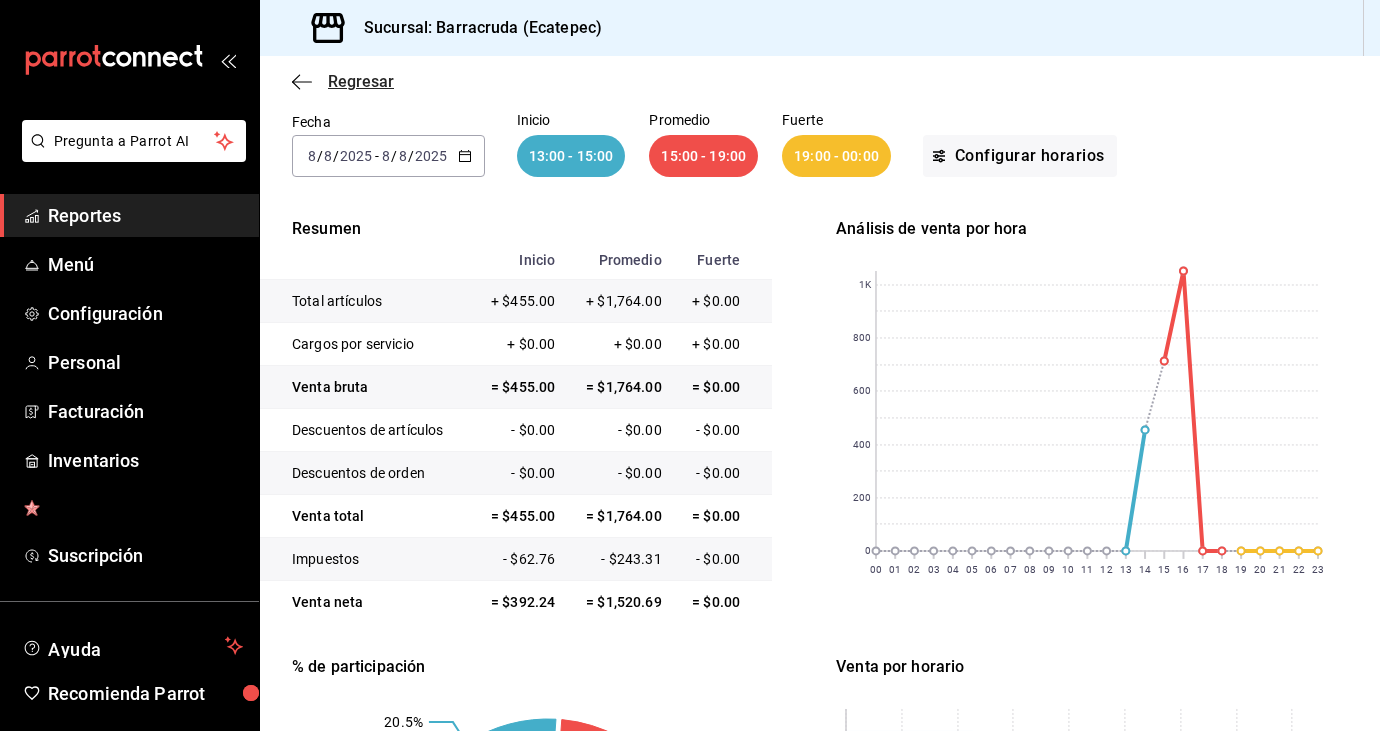 click on "Regresar" at bounding box center [343, 81] 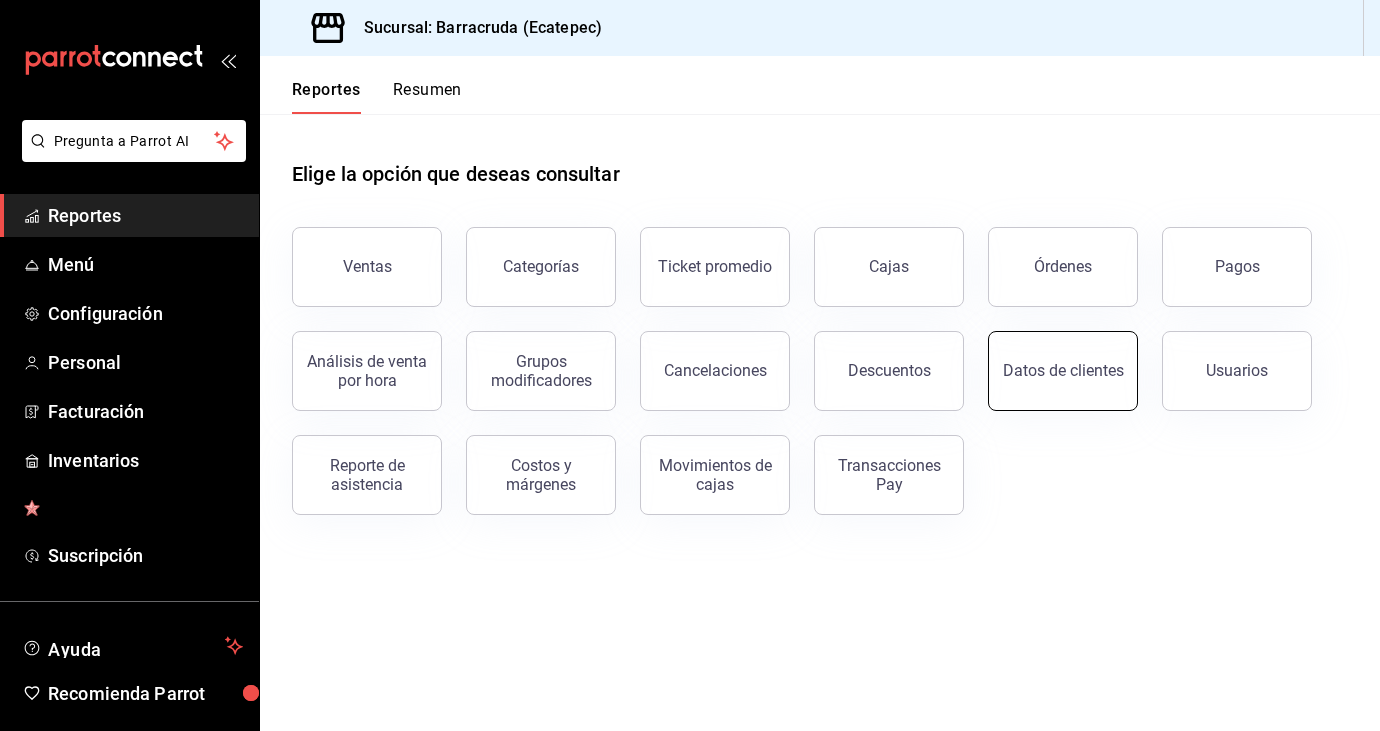 click on "Datos de clientes" at bounding box center (1063, 370) 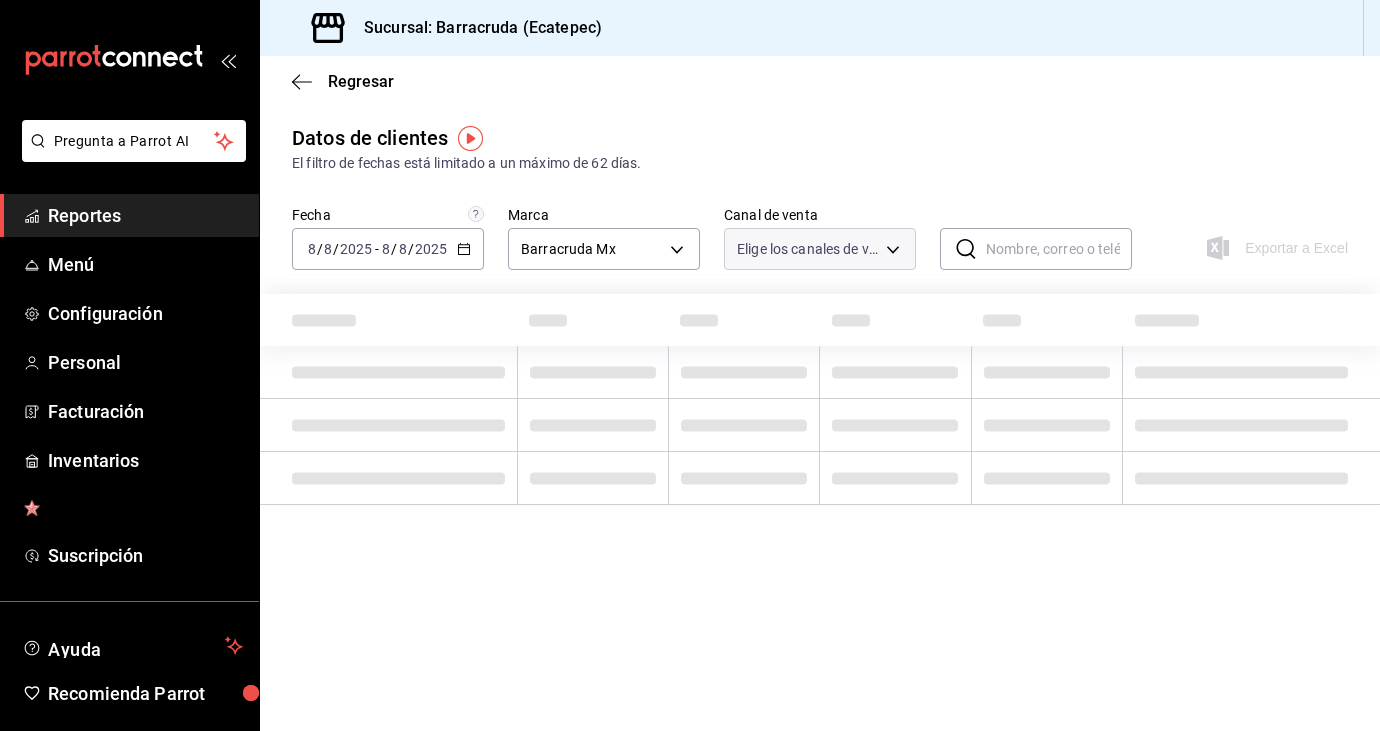 type on "PARROT,DIDI_FOOD,ONLINE" 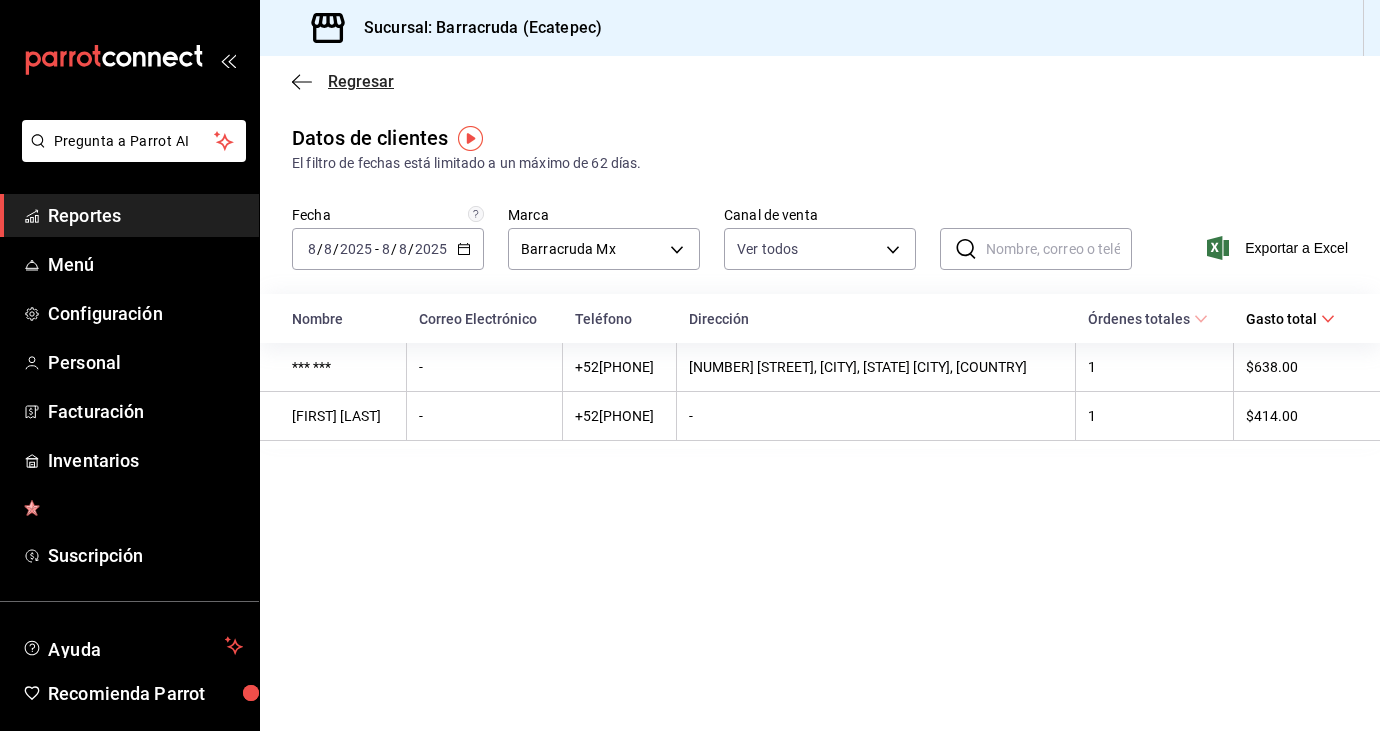 click 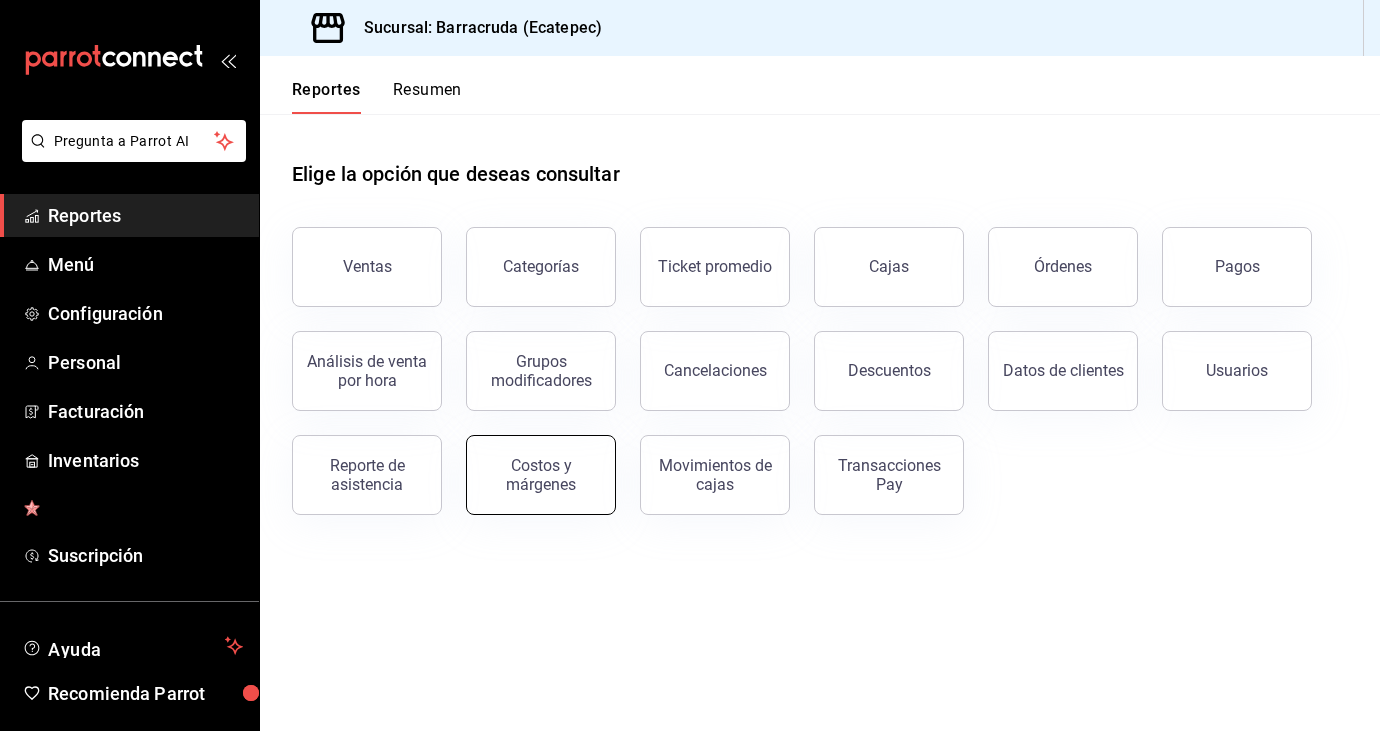 click on "Costos y márgenes" at bounding box center (529, 463) 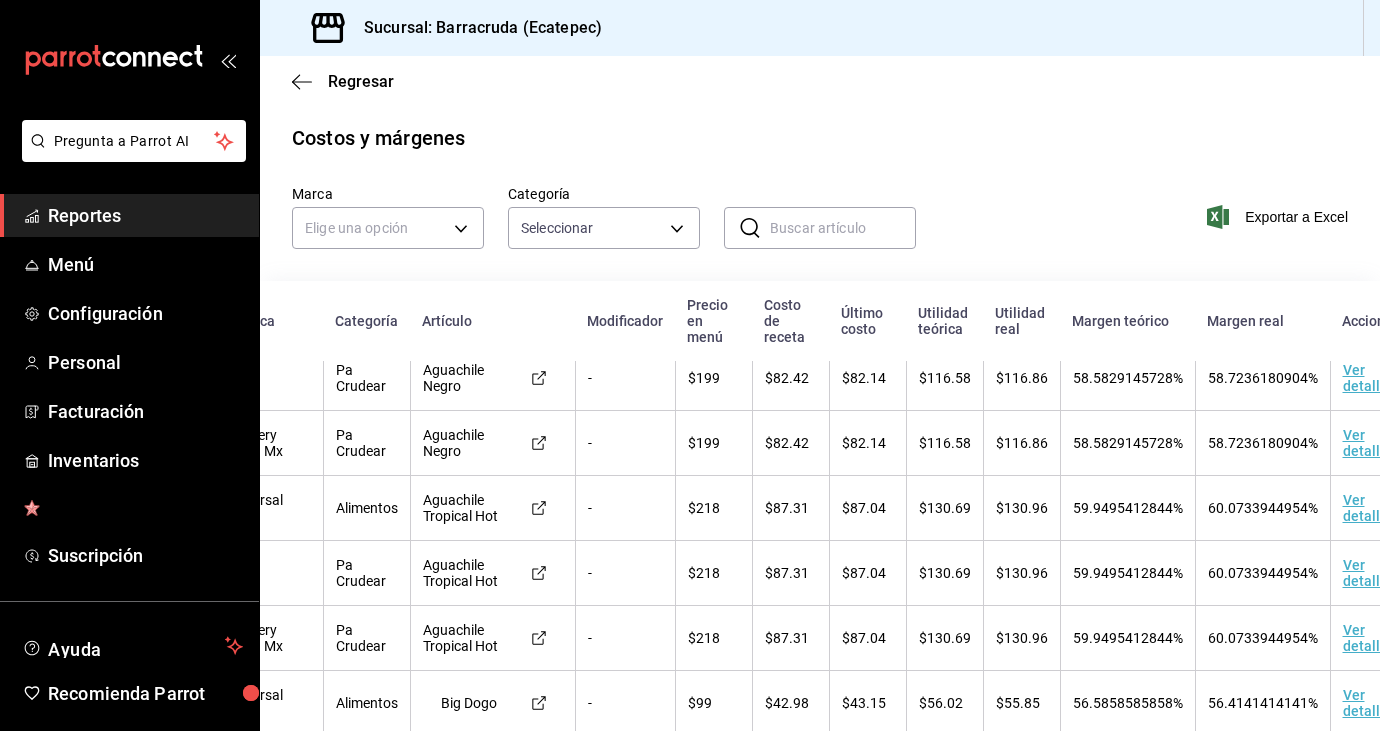scroll, scrollTop: 80, scrollLeft: 0, axis: vertical 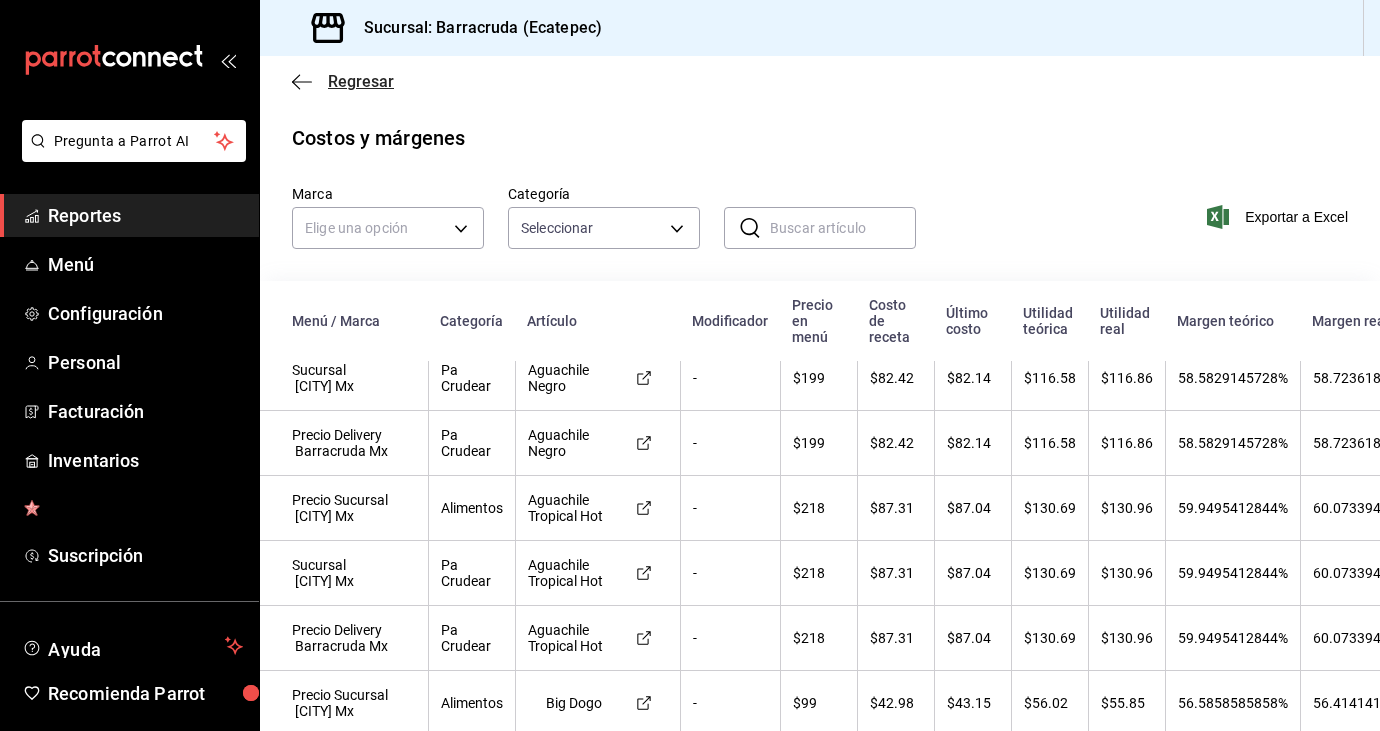 click 